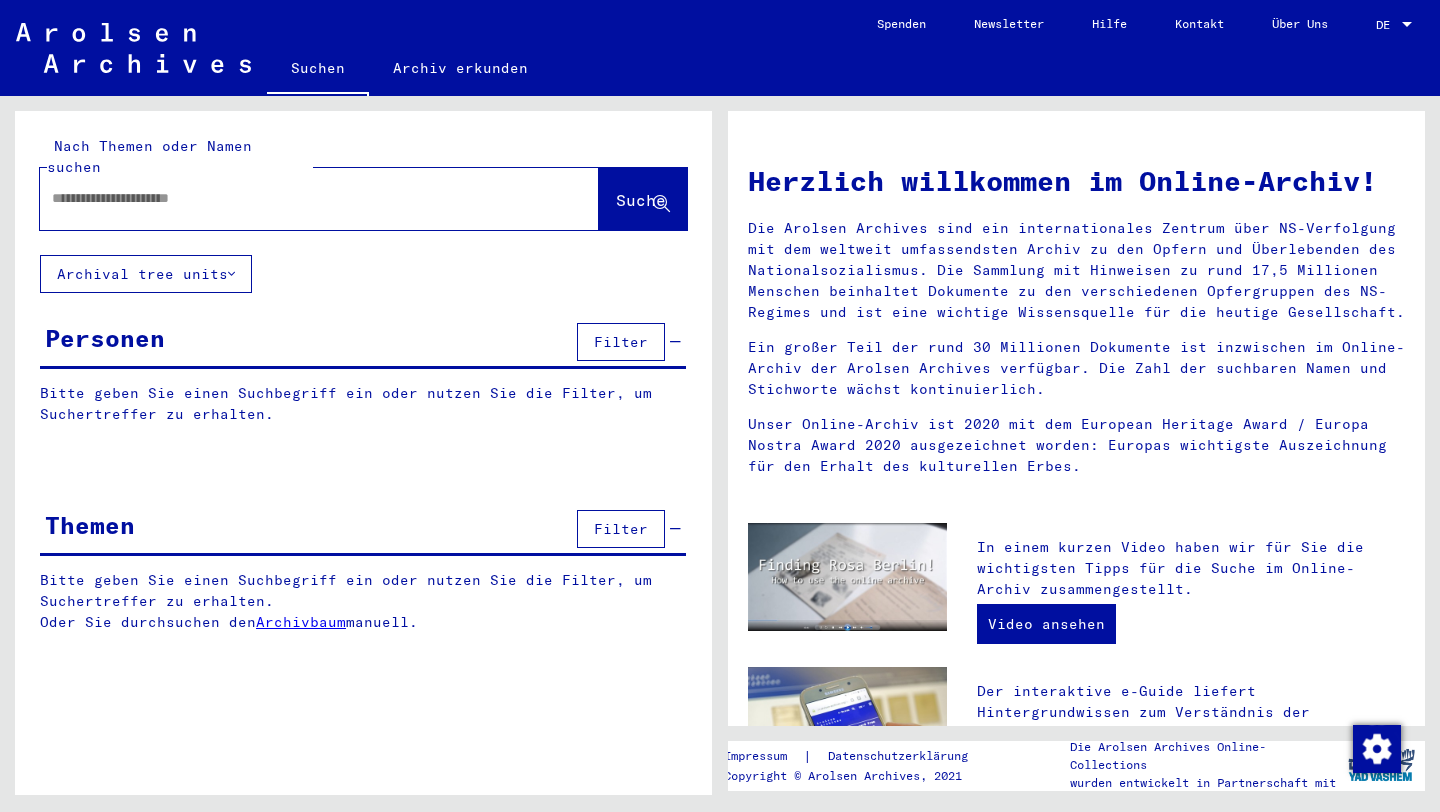 scroll, scrollTop: 0, scrollLeft: 0, axis: both 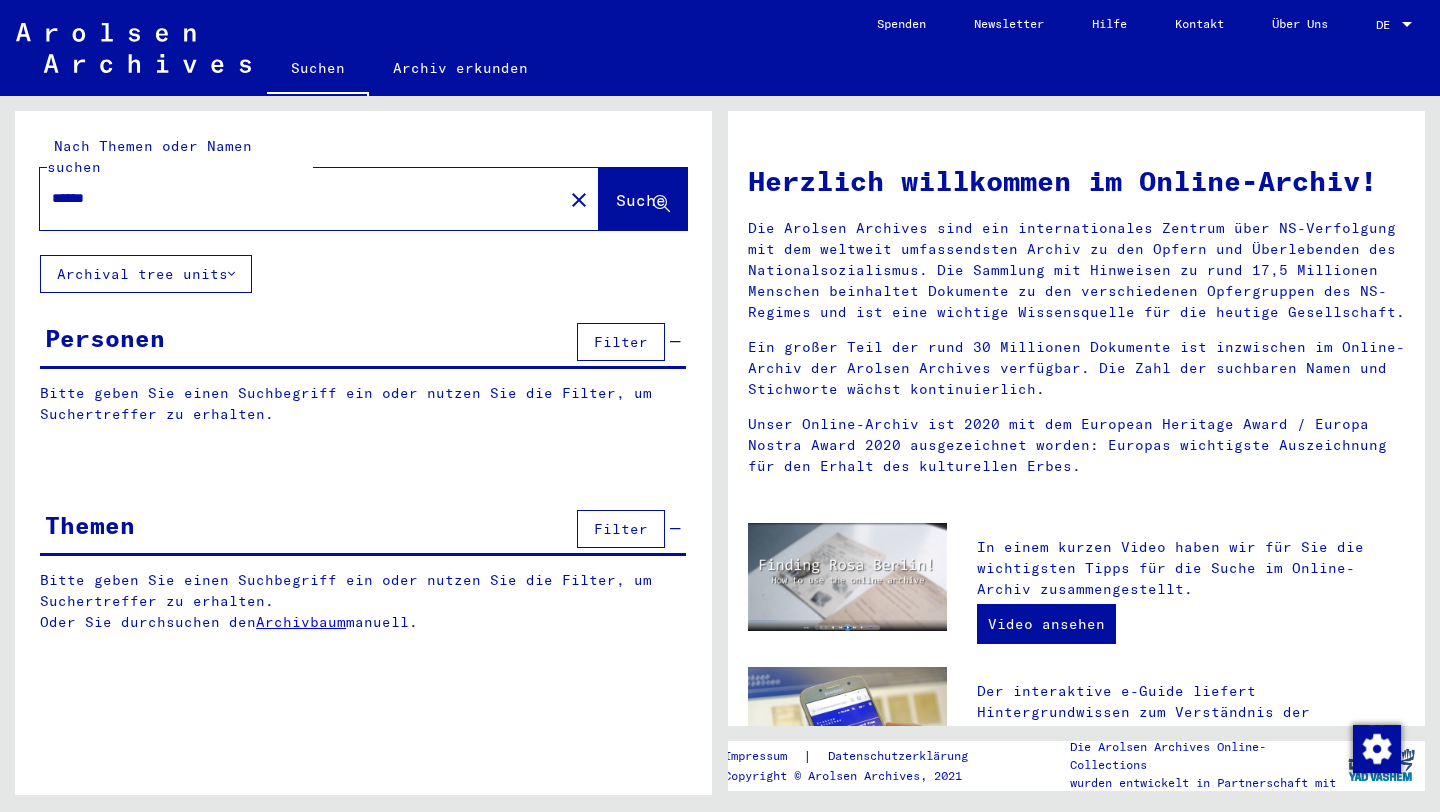 type on "******" 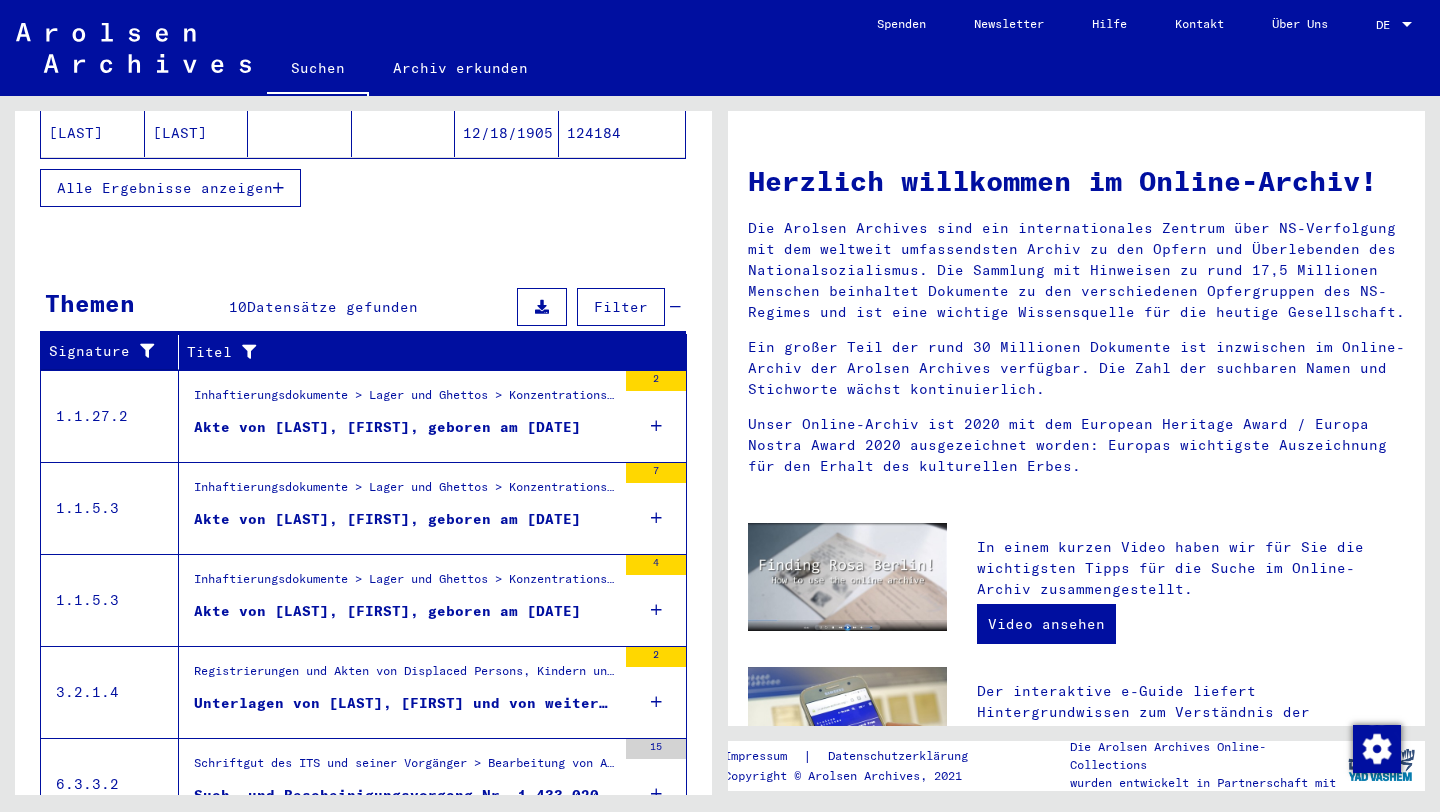 scroll, scrollTop: 564, scrollLeft: 0, axis: vertical 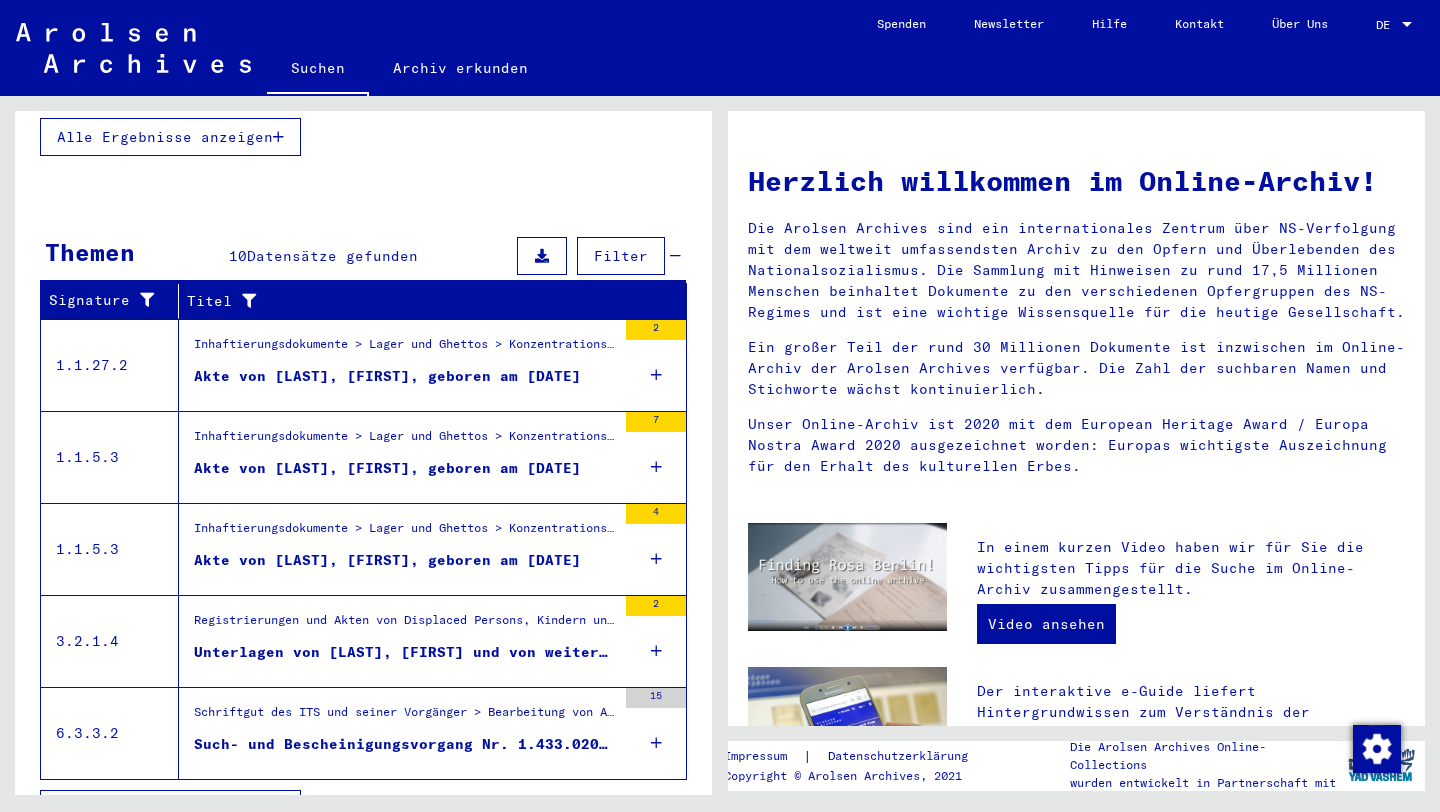 click at bounding box center (1407, 25) 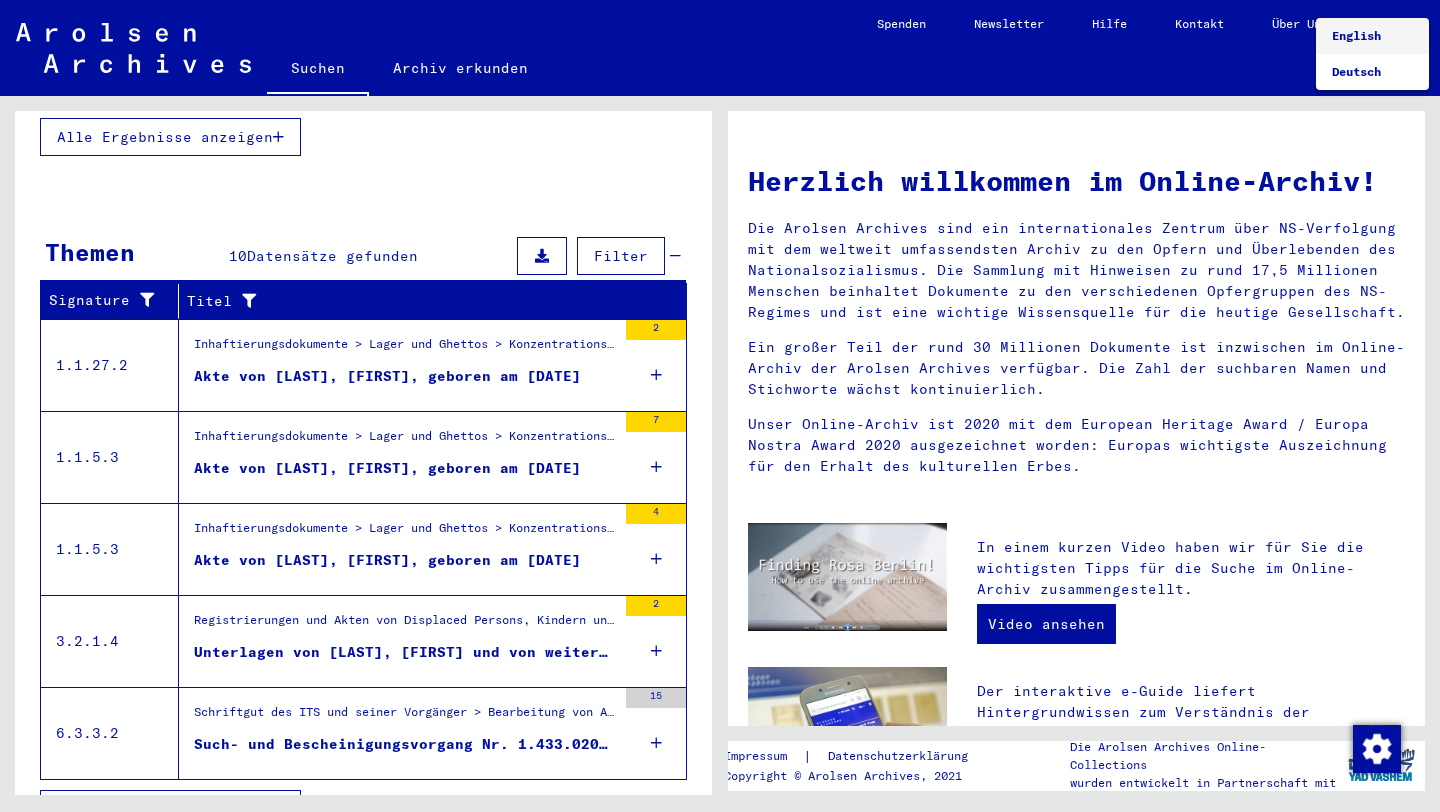 click on "English" at bounding box center (1356, 35) 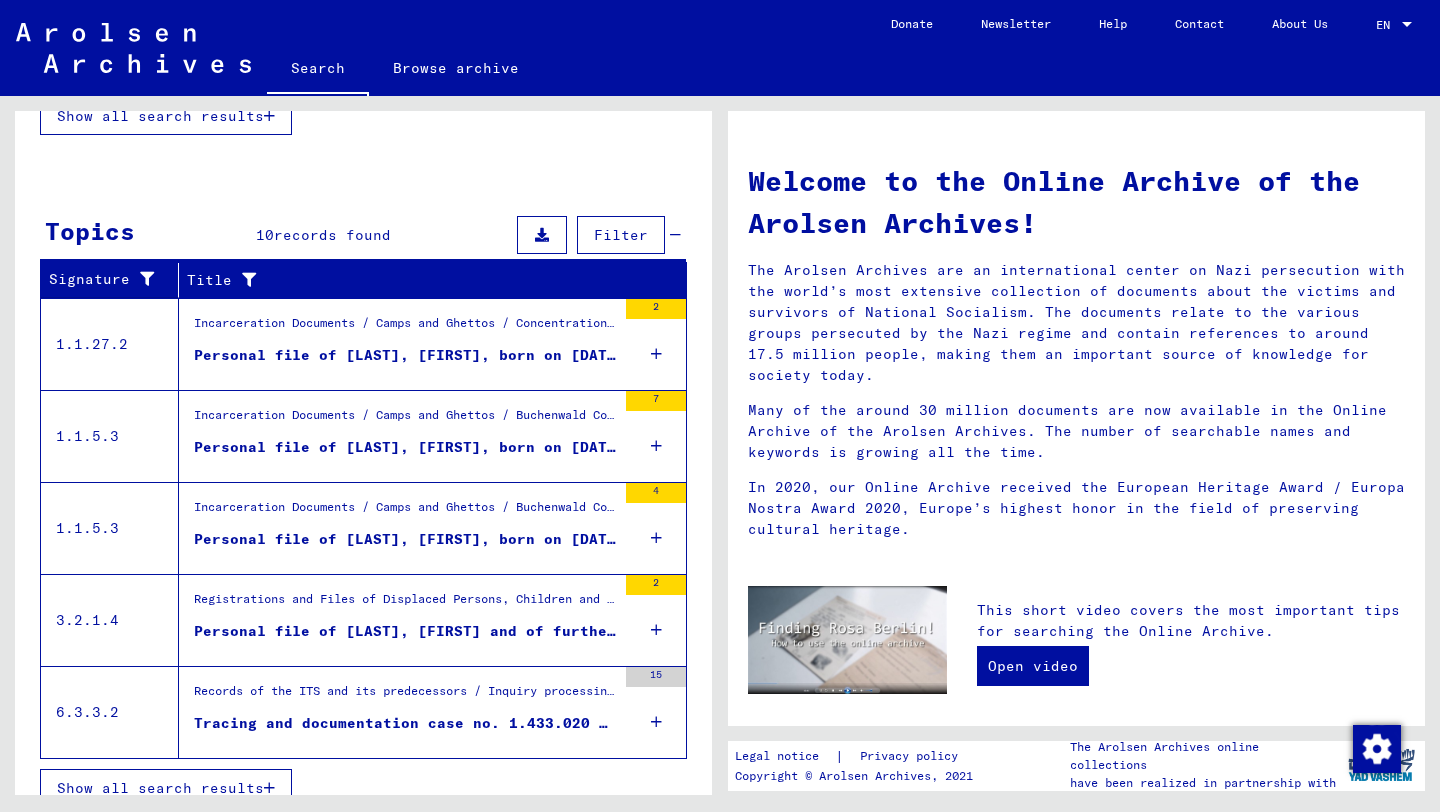 scroll, scrollTop: 586, scrollLeft: 0, axis: vertical 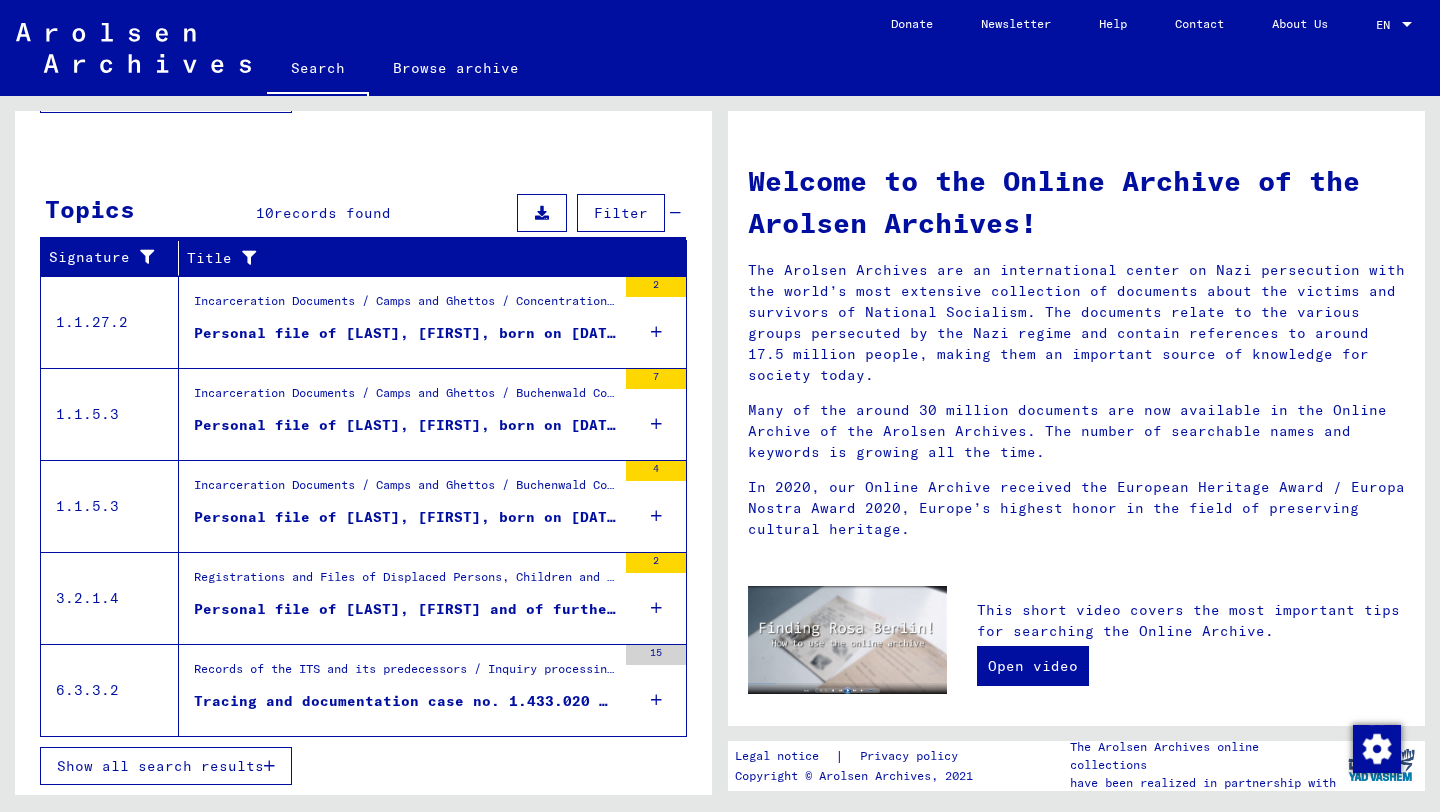 click on "Show all search results" at bounding box center (160, 766) 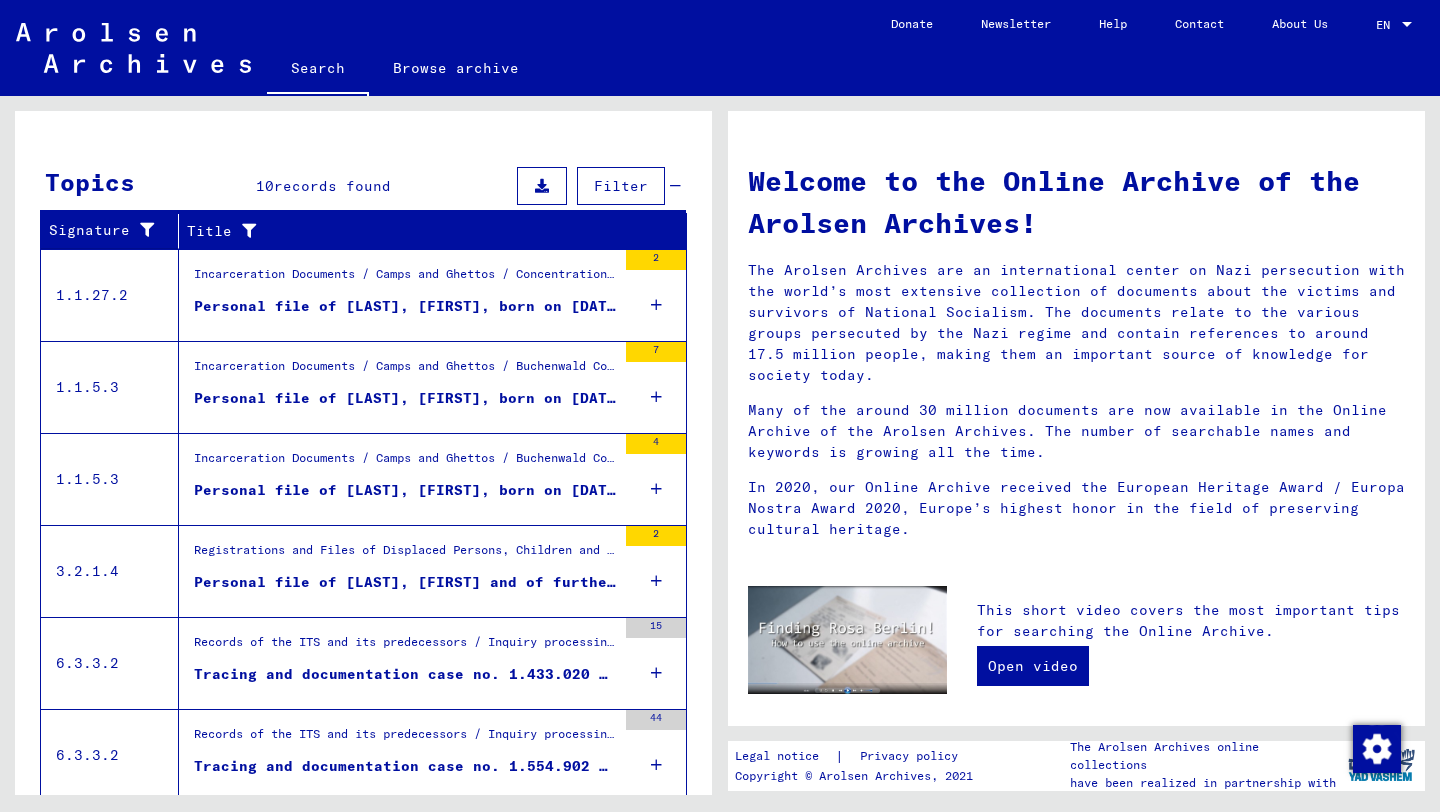 scroll, scrollTop: 245, scrollLeft: 0, axis: vertical 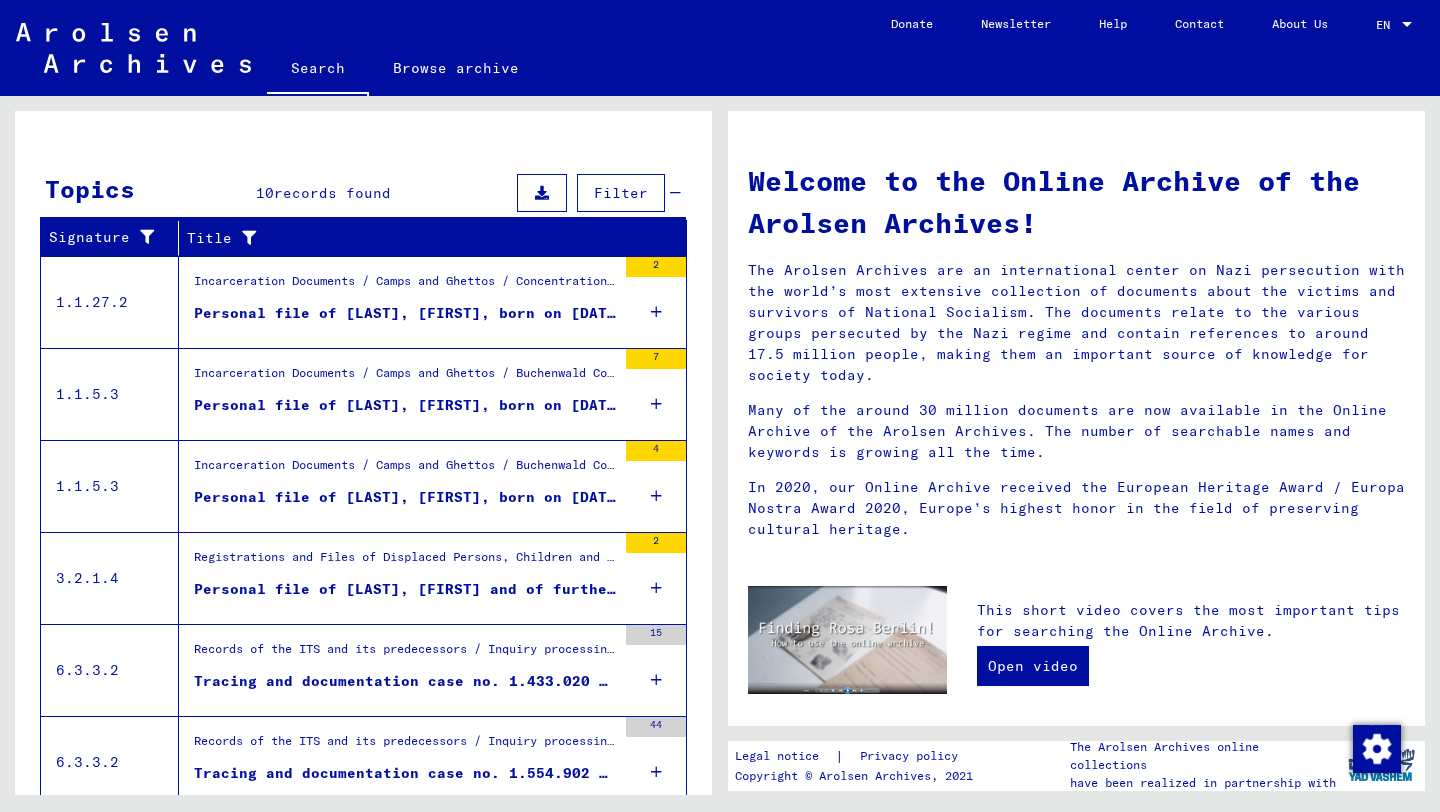 click on "Incarceration Documents / Camps and Ghettos / Concentration Camp Mittelbau (Dora) / Concentration Camp Mittelbau (Dora), Documents Related to Individuals / Personal Files - Mittelbau (Dora) Concentration Camp / Files with names from DAMBROWSKI" at bounding box center [405, 286] 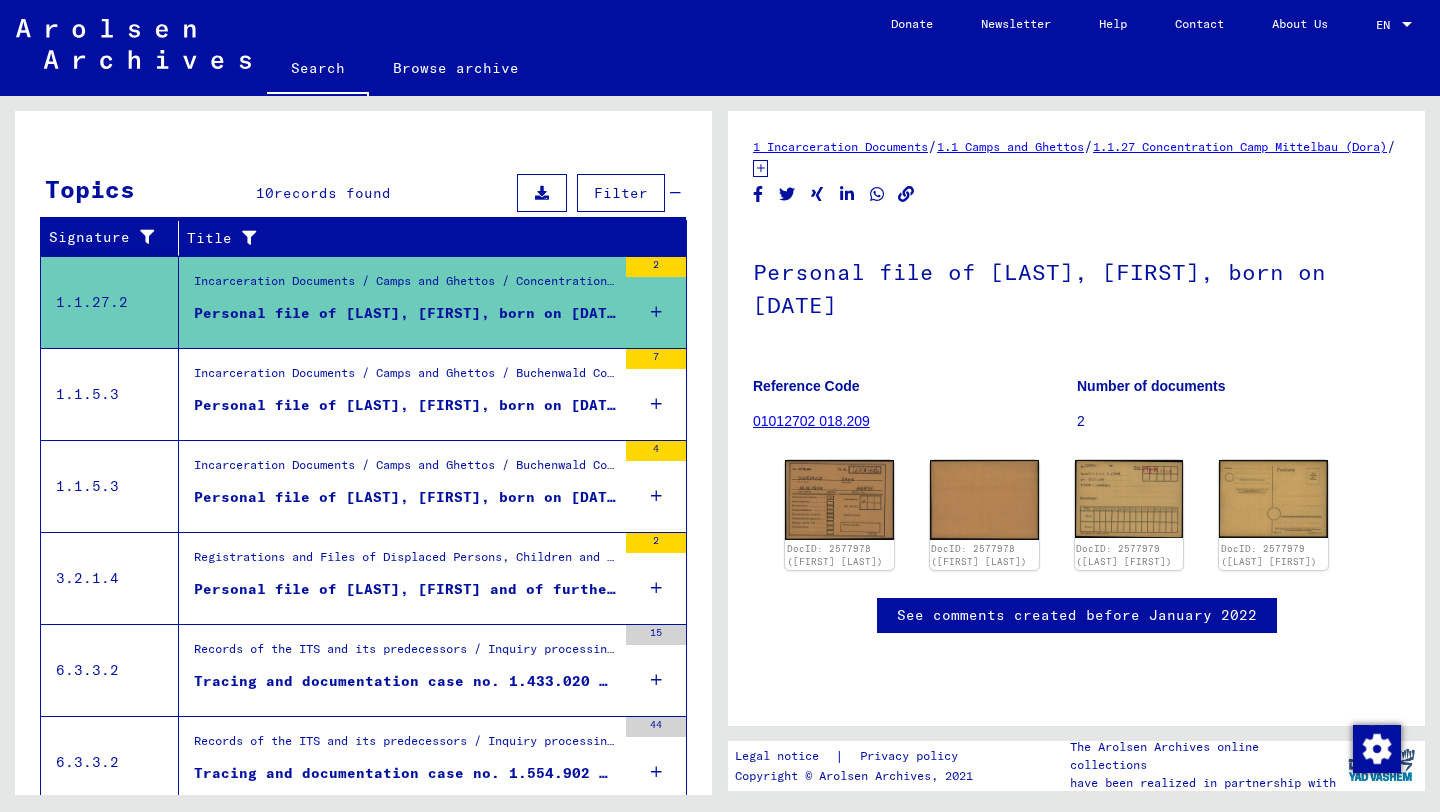 scroll, scrollTop: 0, scrollLeft: 0, axis: both 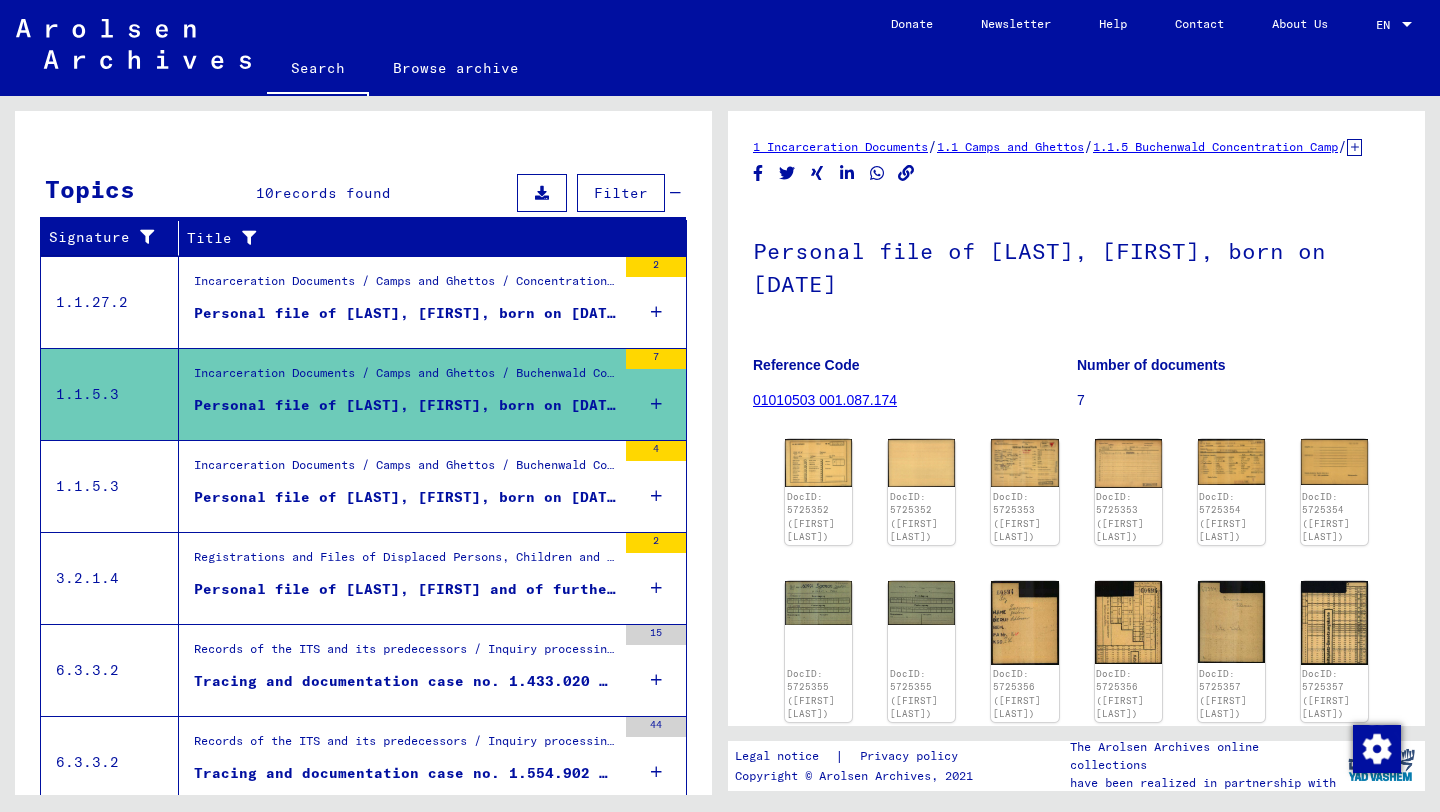click on "Incarceration Documents / Camps and Ghettos / Buchenwald Concentration Camp / Individual Documents male Buchenwald / Individual Files (male) - Concentration Camp Buchenwald / Files with names from A to SYS and further sub-structure / Files with names from DANNENBERG" at bounding box center (405, 470) 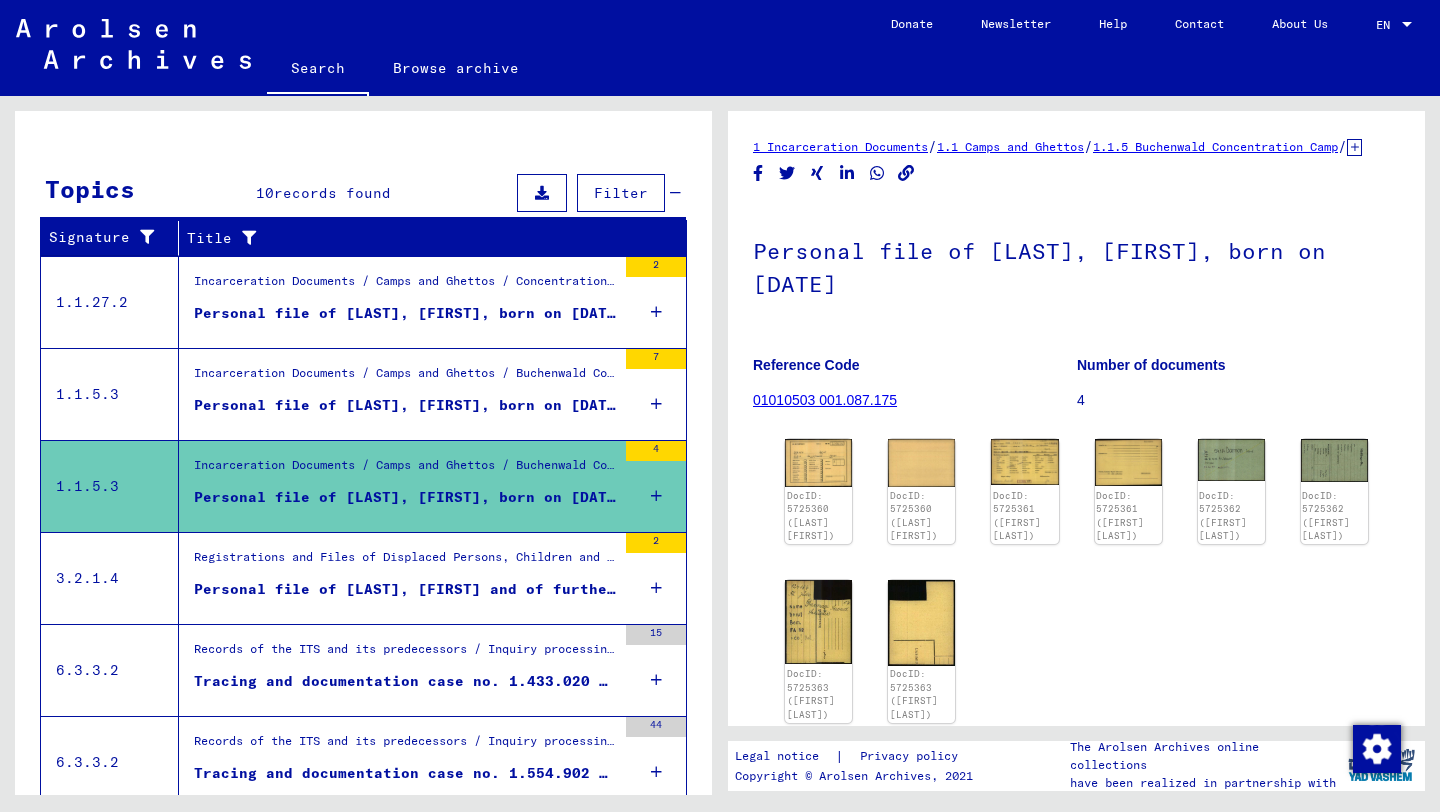 scroll, scrollTop: 0, scrollLeft: 0, axis: both 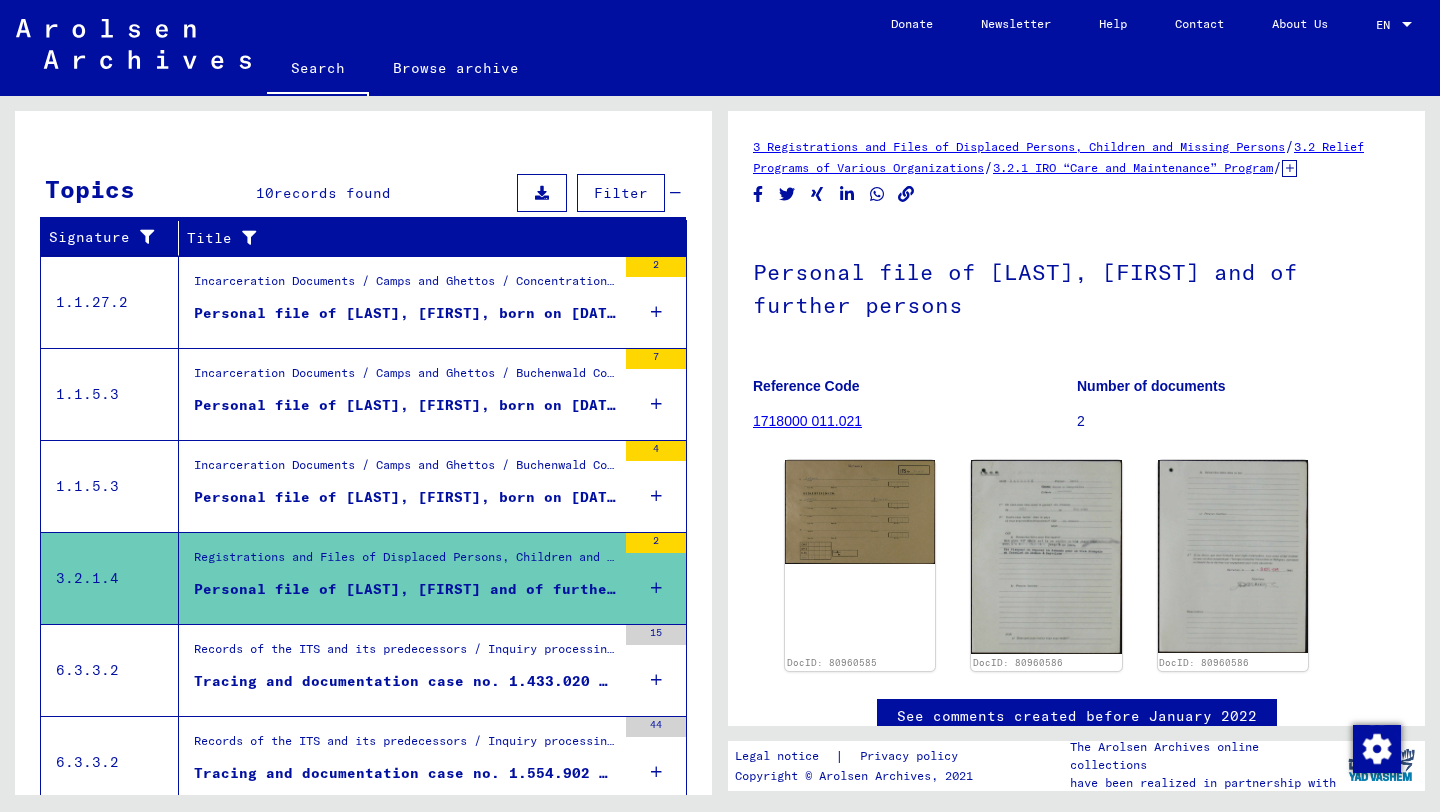 click on "Records of the ITS and its predecessors / Inquiry processing / ITS case files as of 1947 / Repository of T/D cases / Tracing and documentation cases with (T/D) numbers between 1.250.000 and 1.499.999 / Tracing and documentation cases with (T/D) numbers between 1.433.000 and 1.433.499" at bounding box center [405, 654] 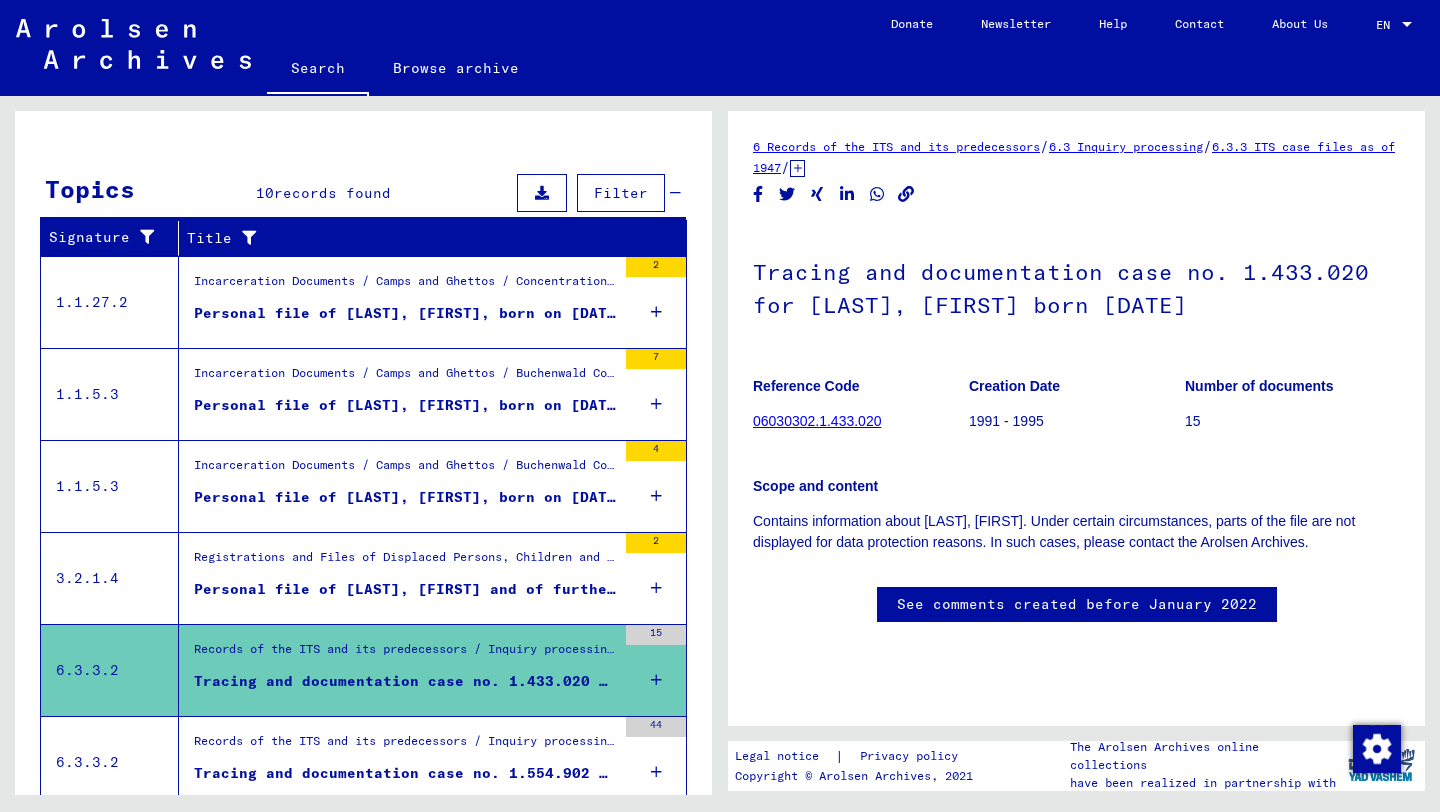 scroll, scrollTop: 0, scrollLeft: 0, axis: both 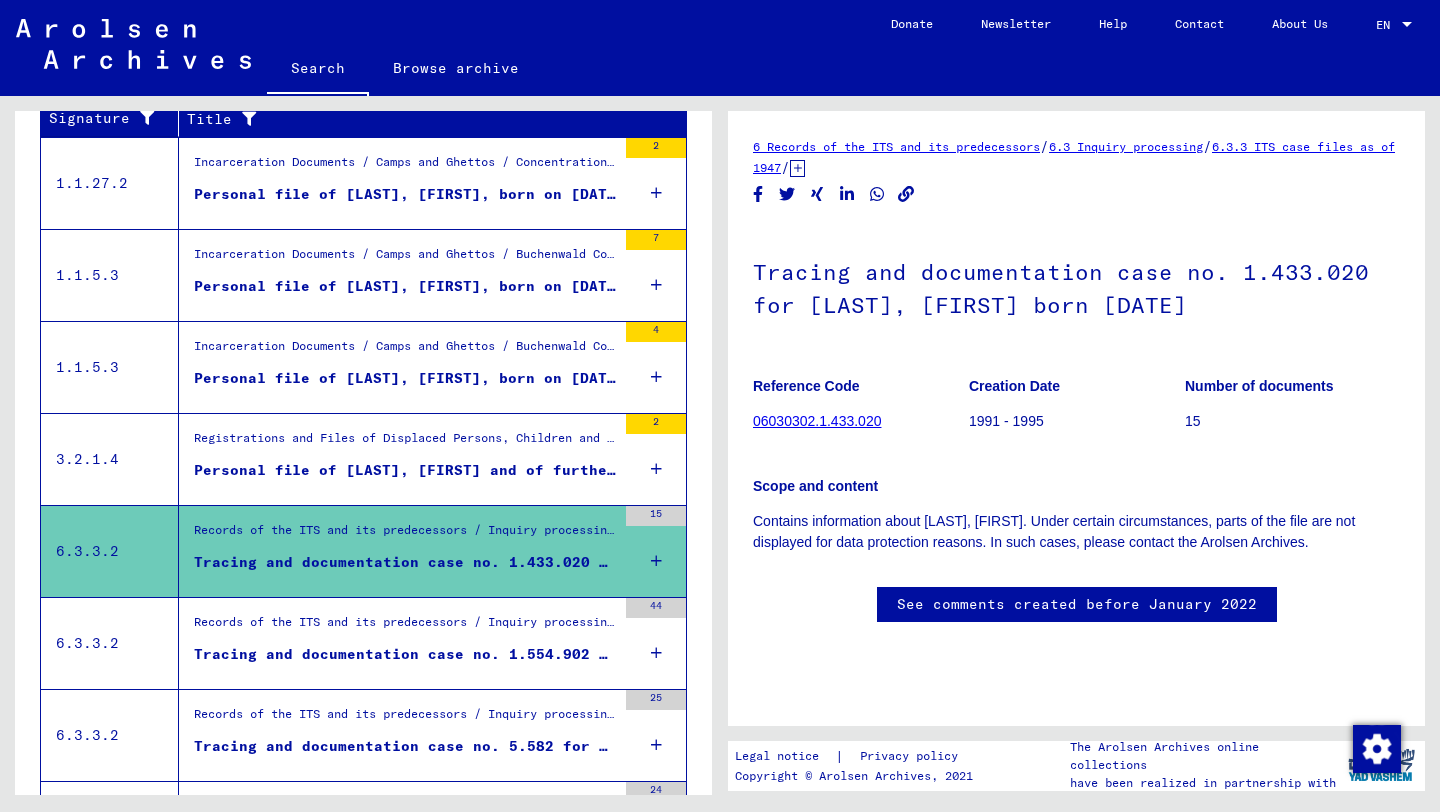 click on "Tracing and documentation case no. 1.554.902 for [LAST], [FIRST] born [DATE]" at bounding box center (405, 654) 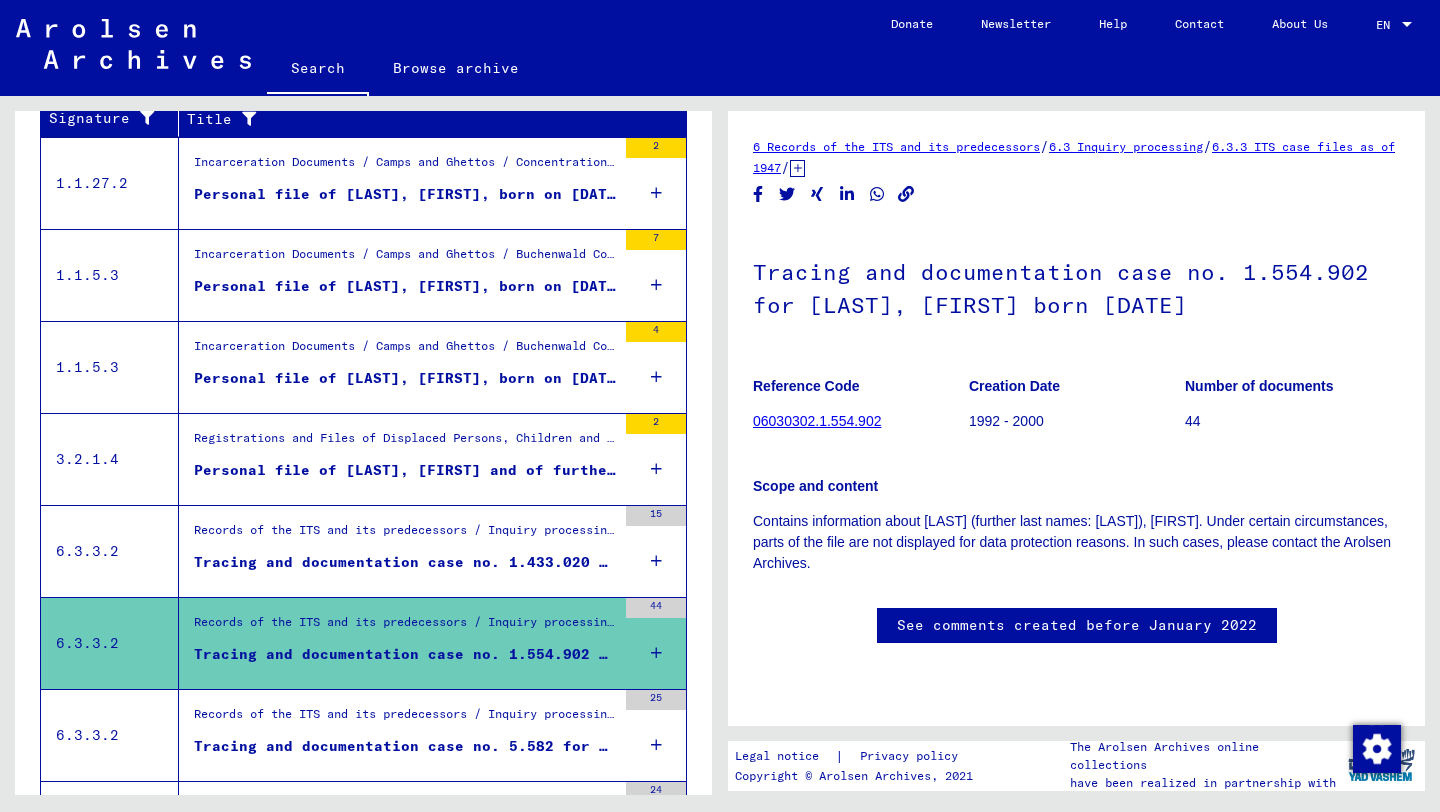 scroll, scrollTop: 0, scrollLeft: 0, axis: both 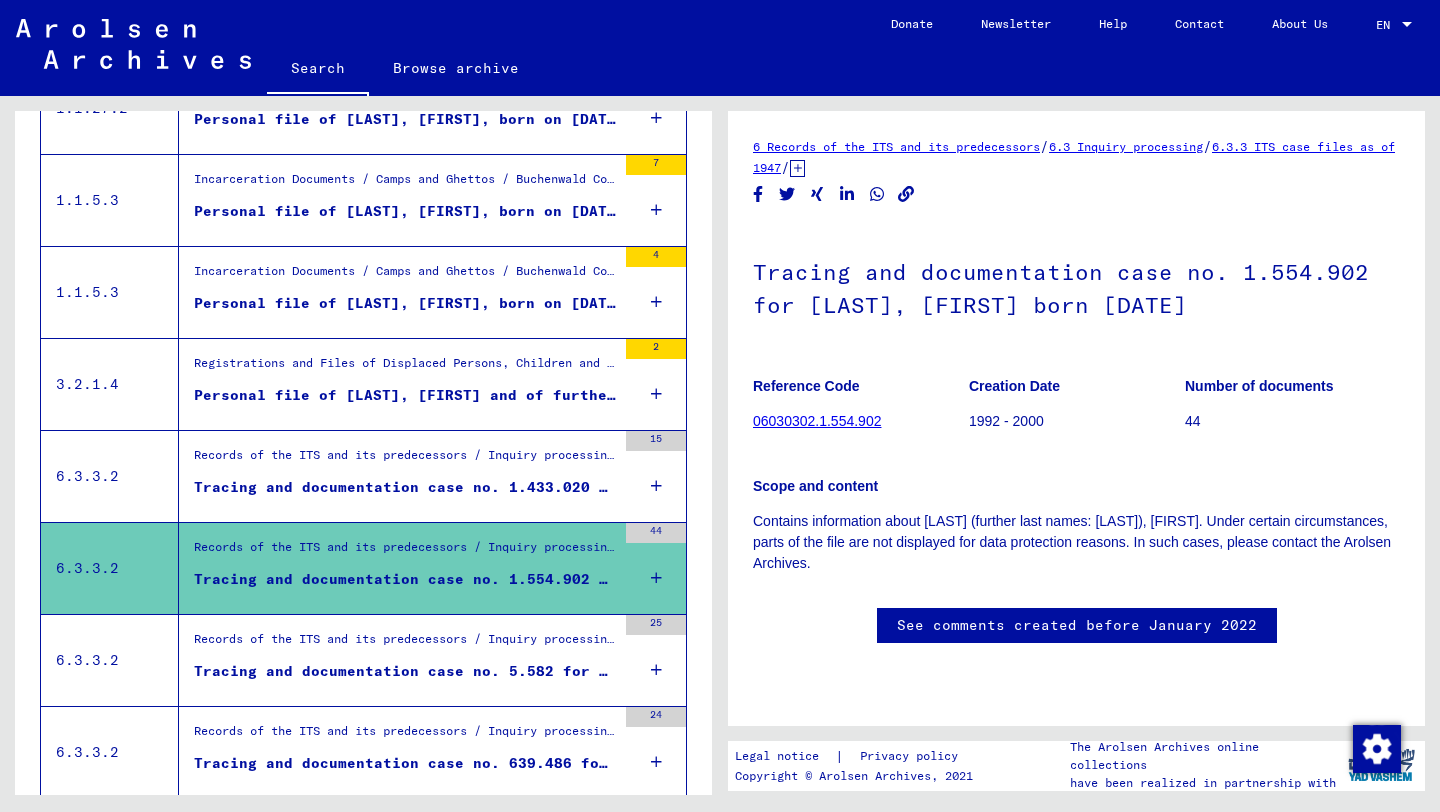click on "Tracing and documentation case no. 5.582 for [LAST], [FIRST] born [DATE]" at bounding box center [405, 671] 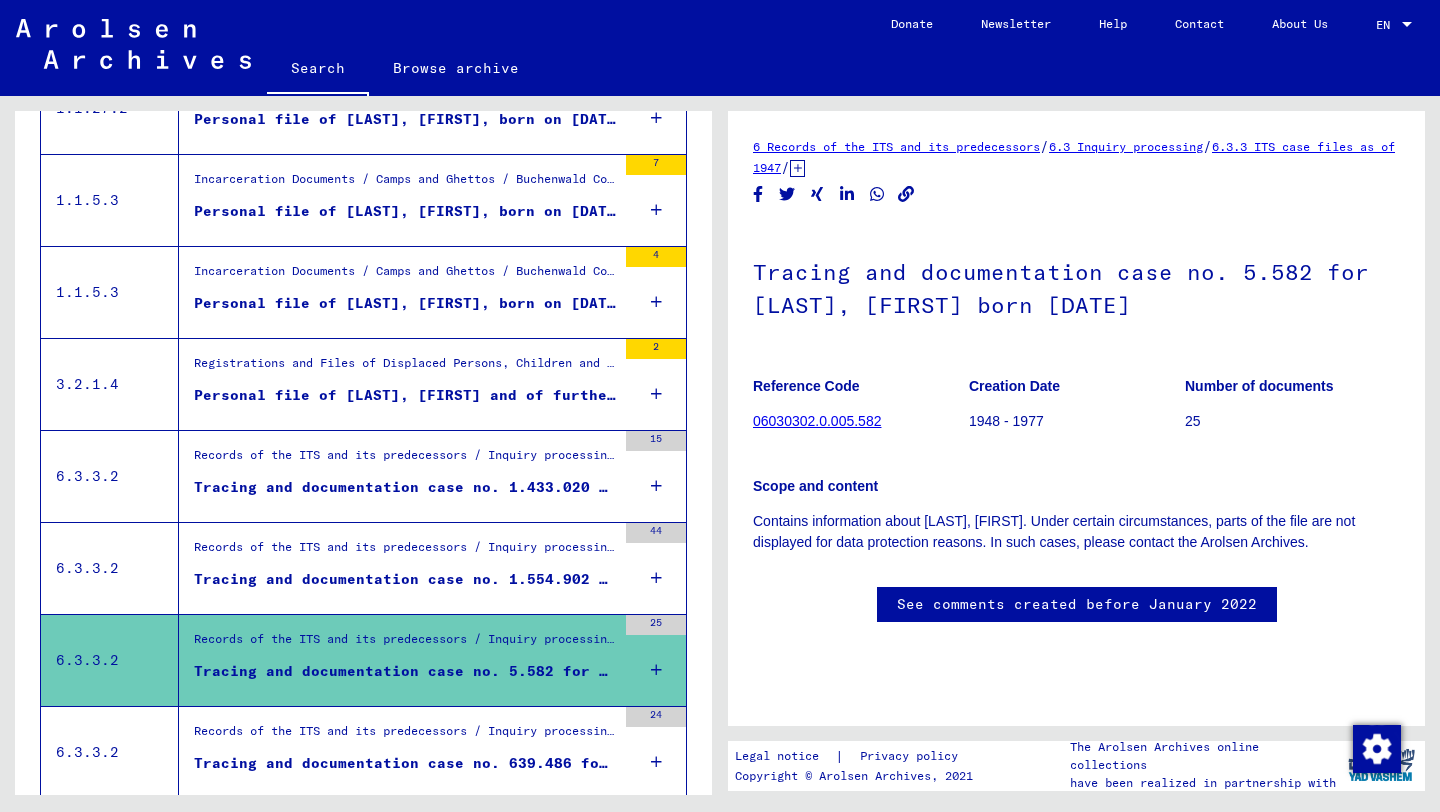 scroll, scrollTop: 0, scrollLeft: 0, axis: both 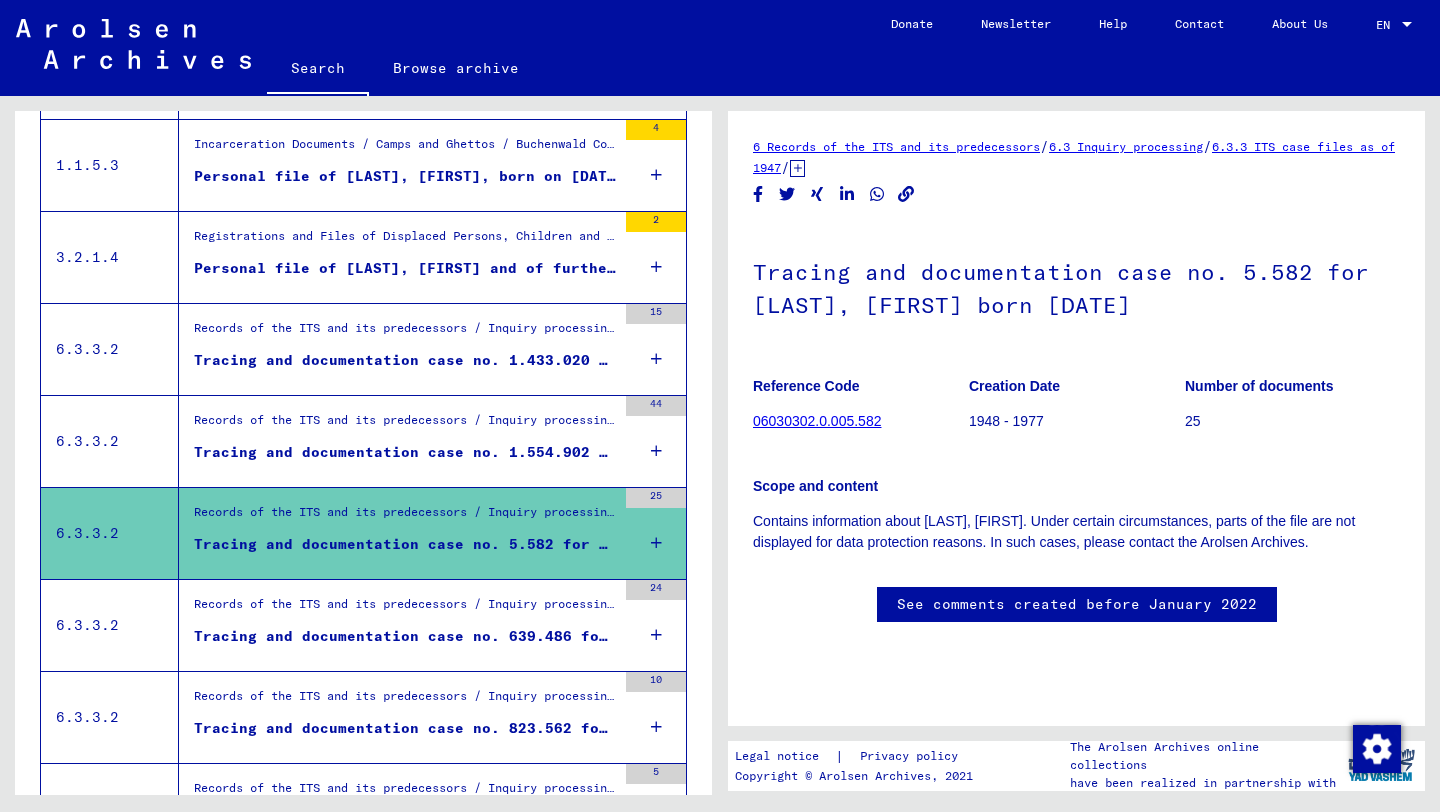 click on "Tracing and documentation case no. 639.486 for [LAST], [FIRST] born [DATE]" at bounding box center (405, 636) 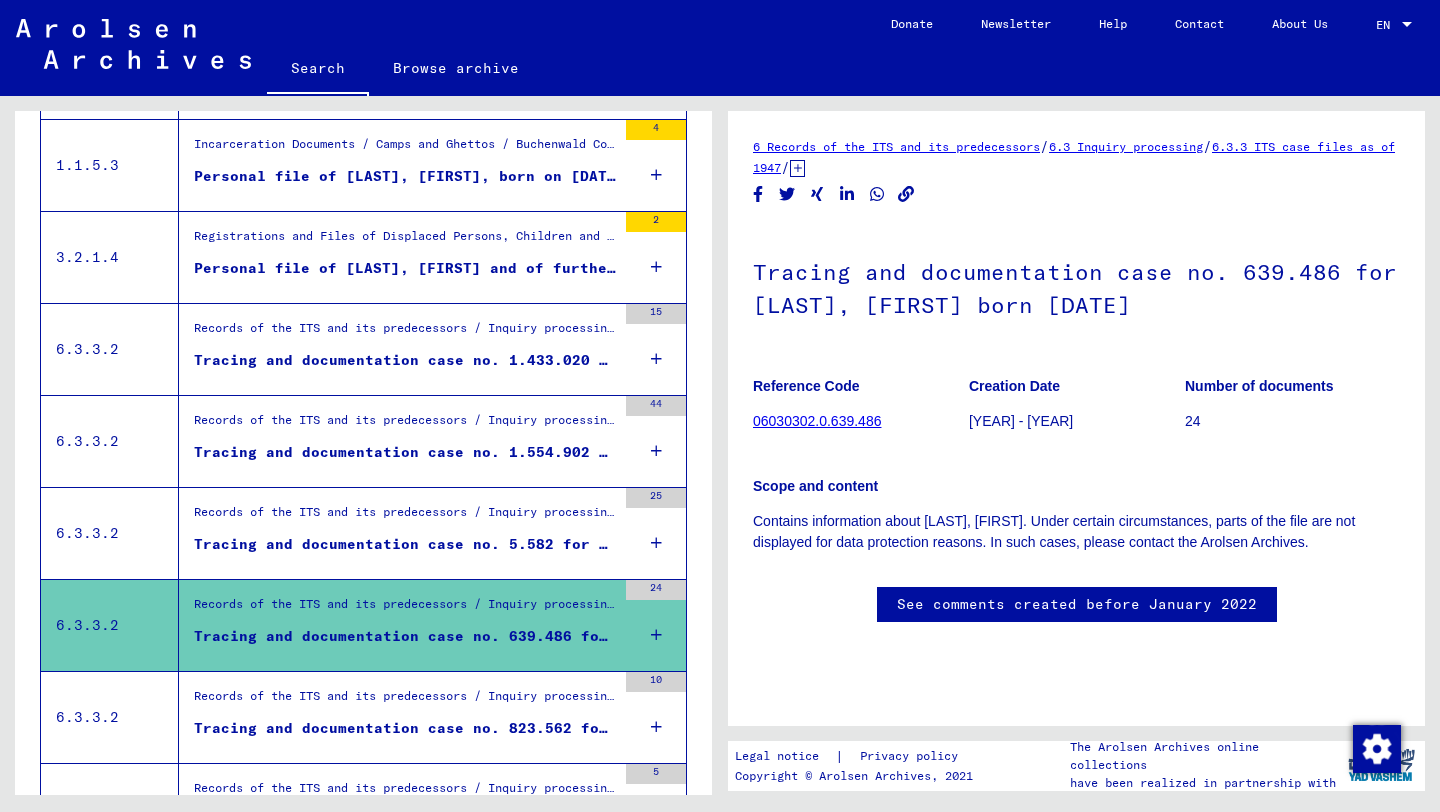 scroll, scrollTop: 0, scrollLeft: 0, axis: both 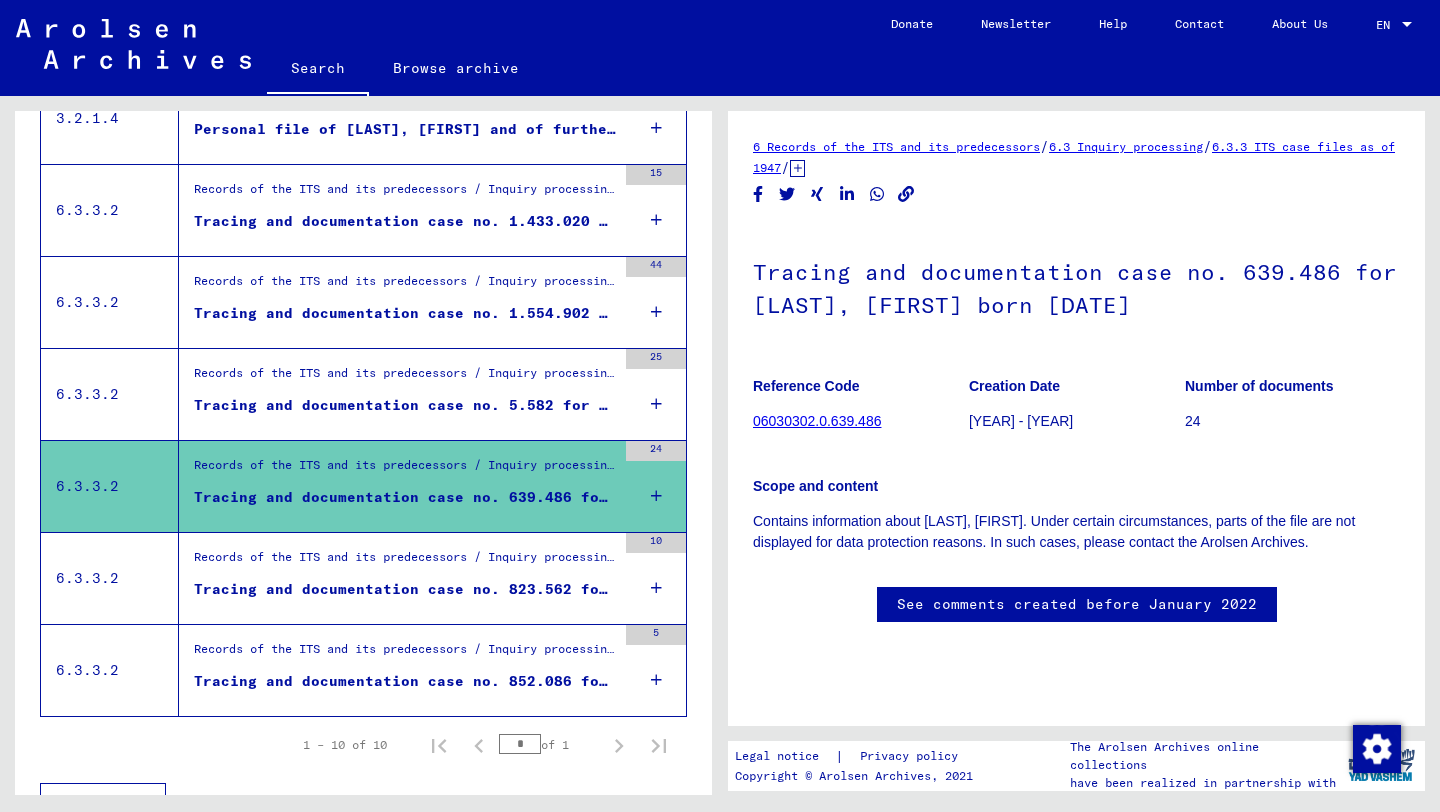 click on "Tracing and documentation case no. 823.562 for [LAST], [FIRST] born [DATE]" at bounding box center [405, 594] 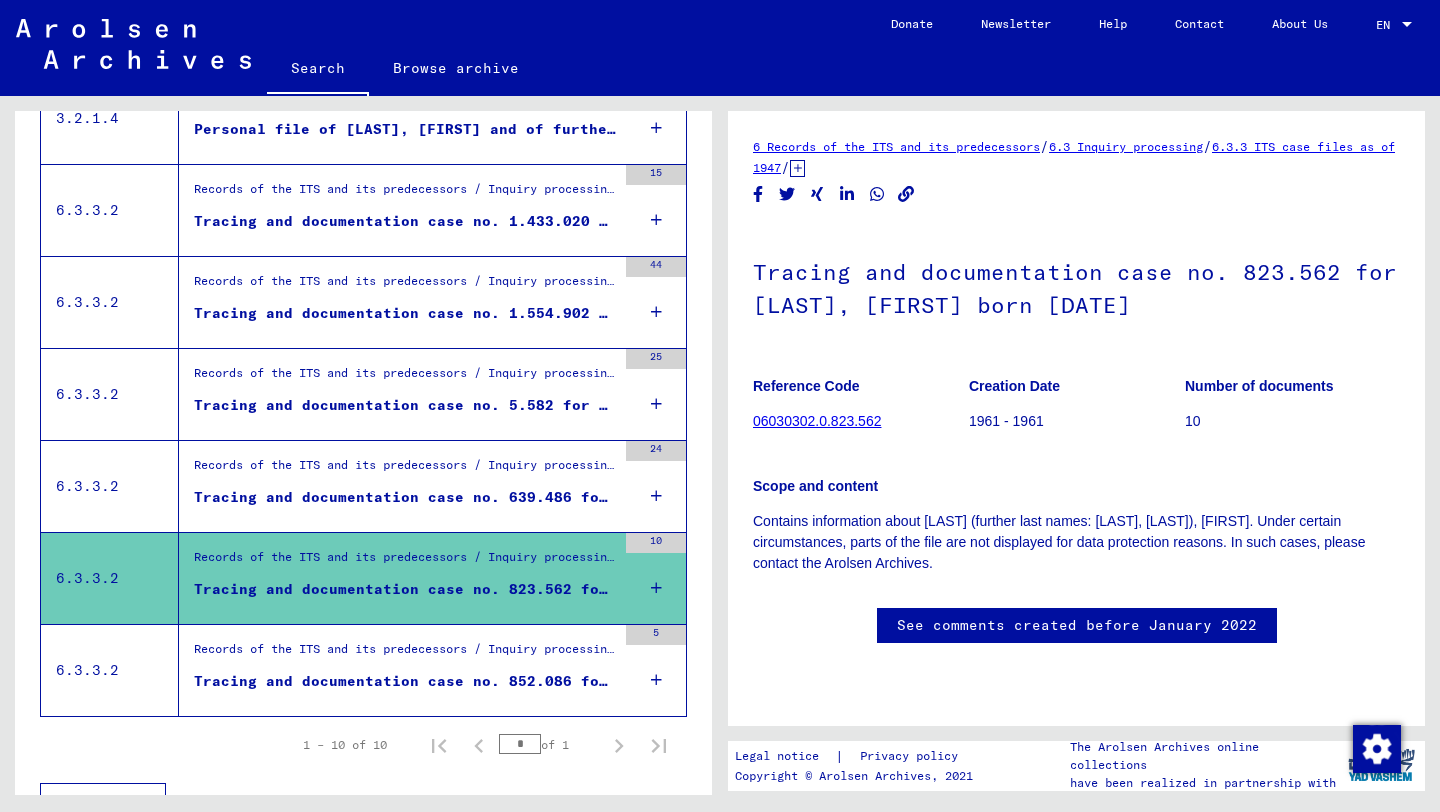 scroll, scrollTop: 0, scrollLeft: 0, axis: both 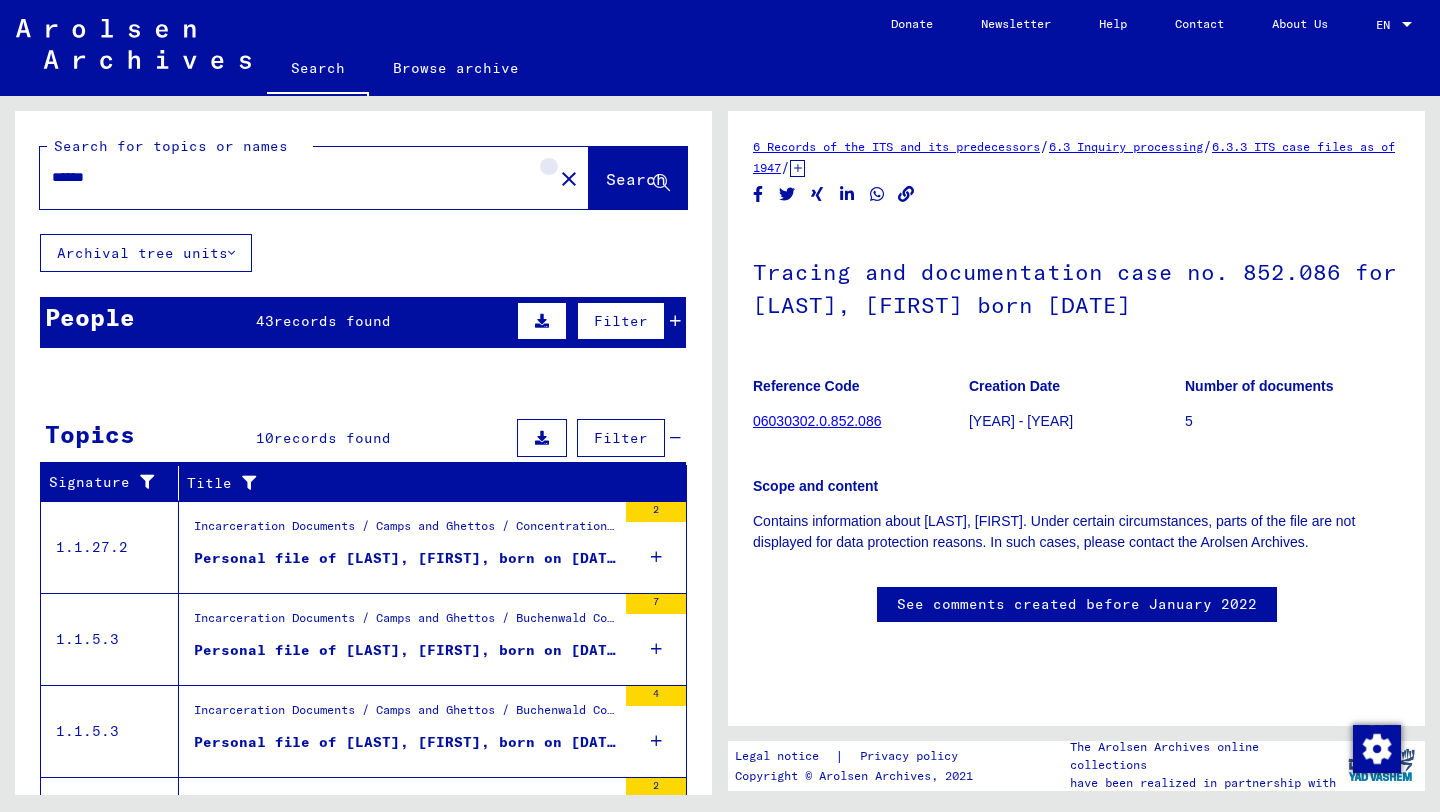 click on "close" 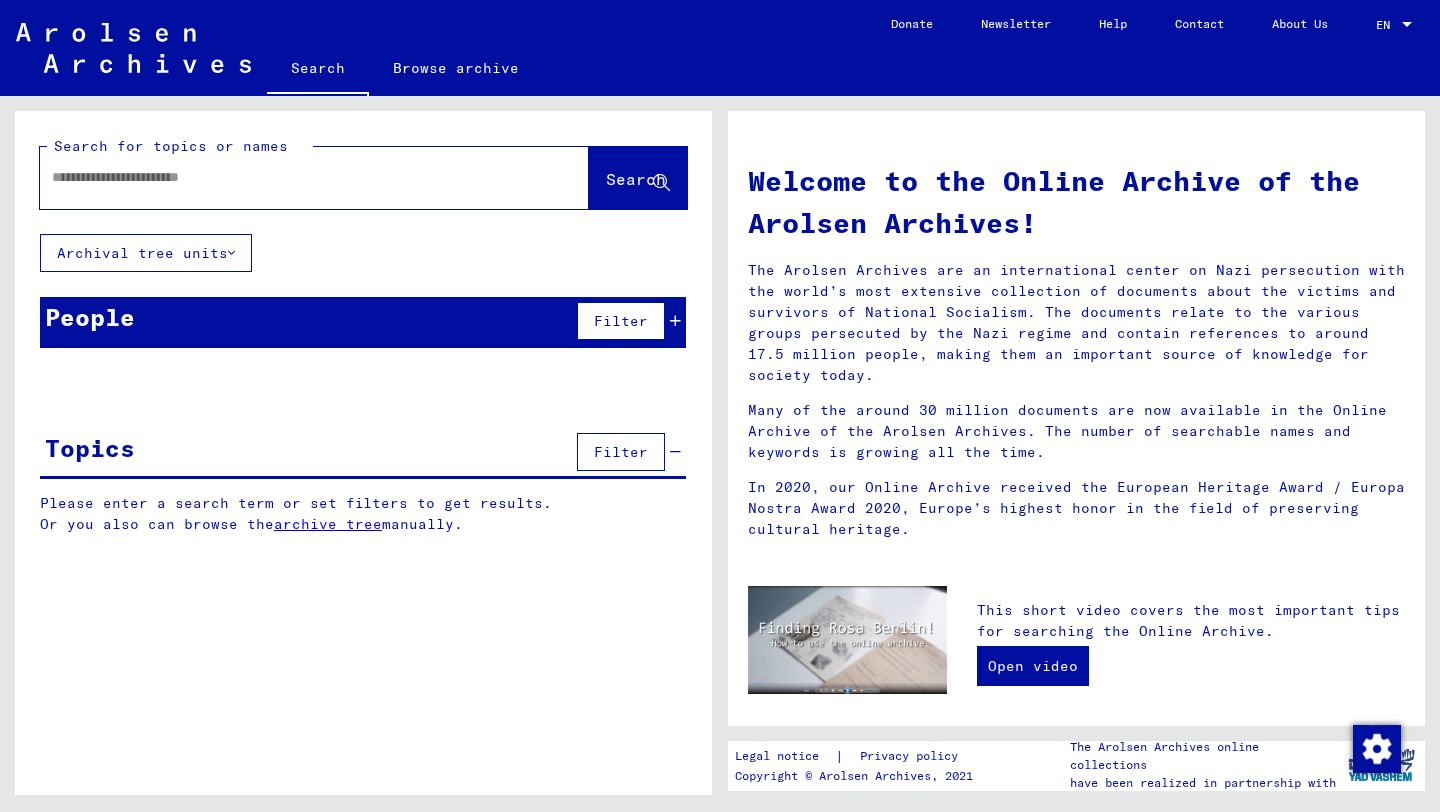 click 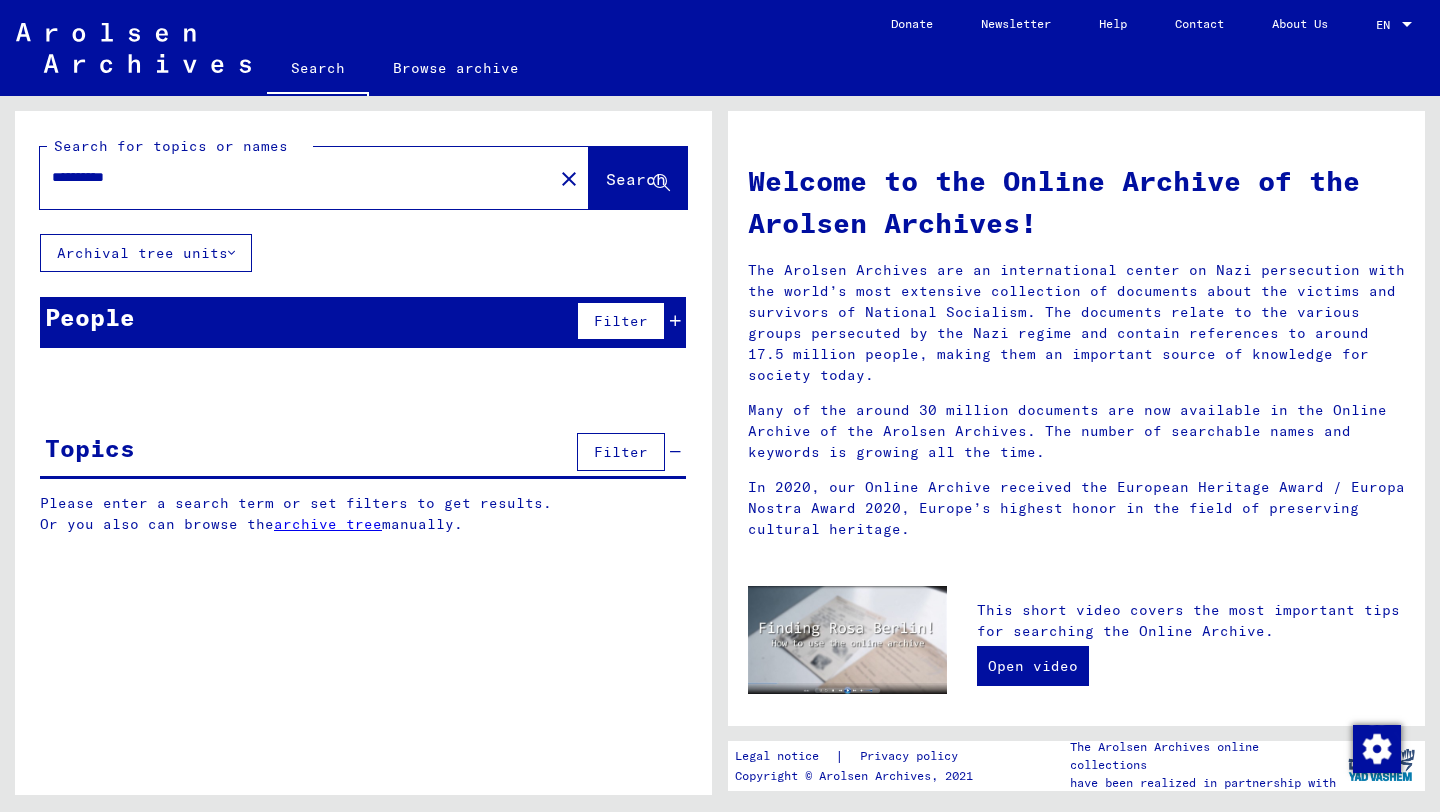 type on "**********" 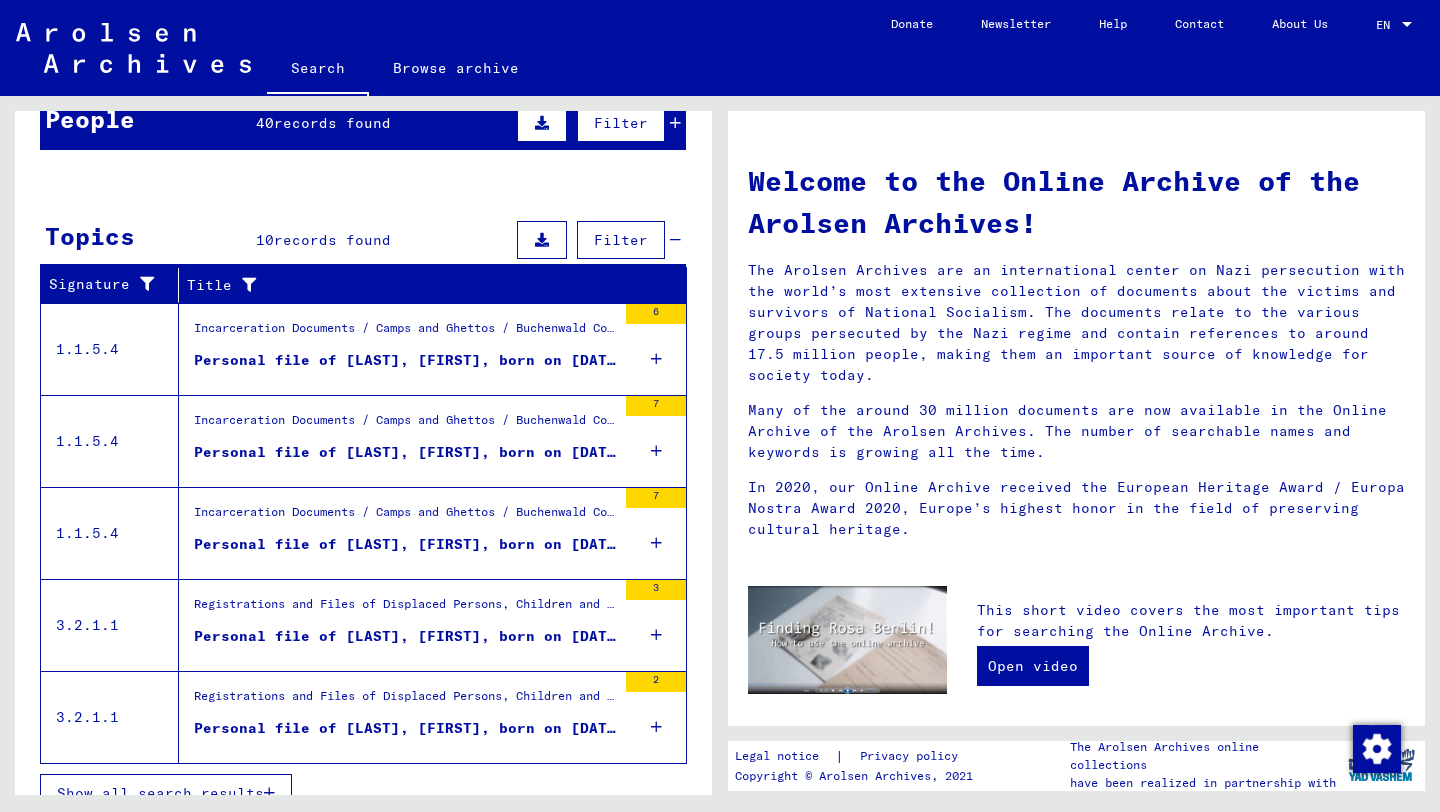 scroll, scrollTop: 225, scrollLeft: 0, axis: vertical 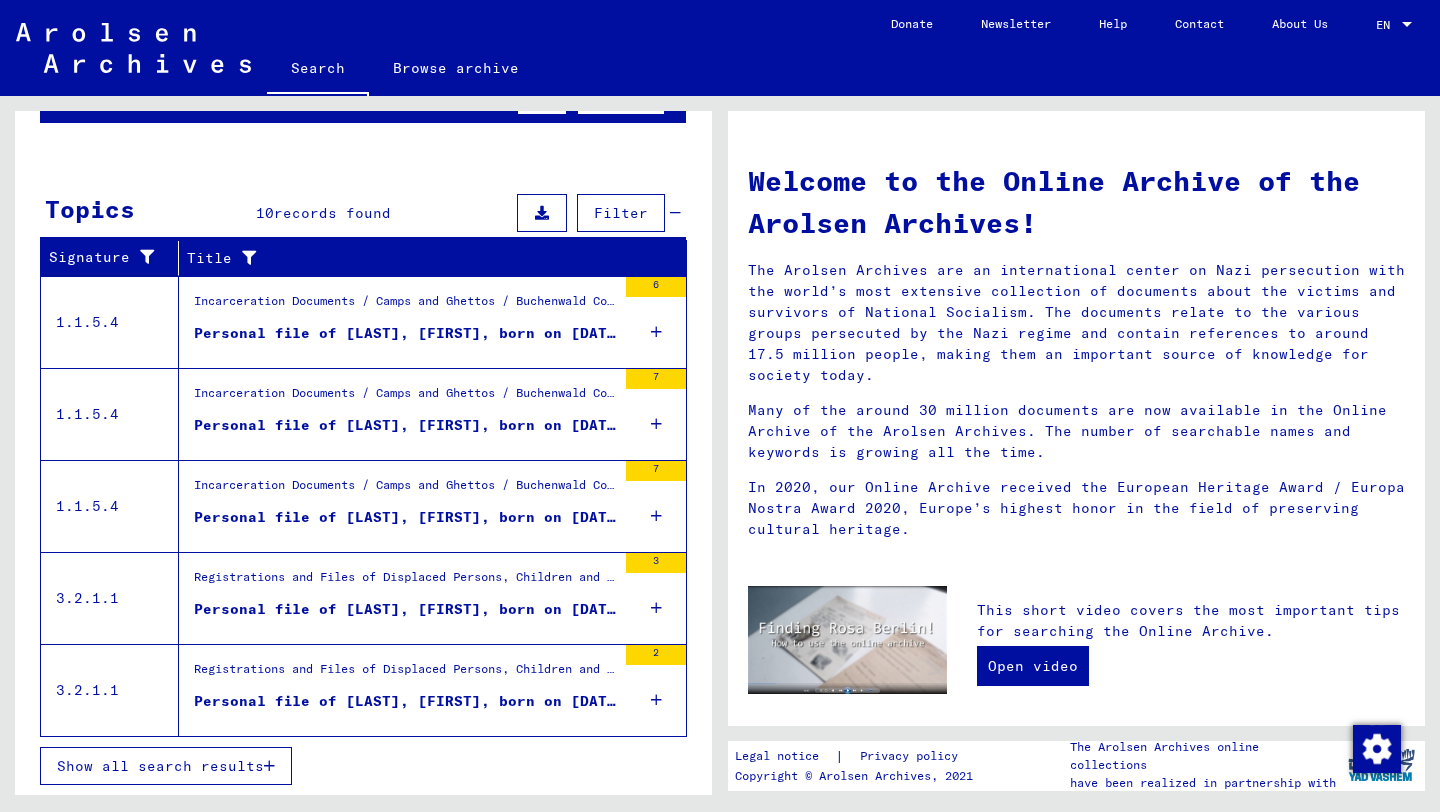 click on "Show all search results" at bounding box center [160, 766] 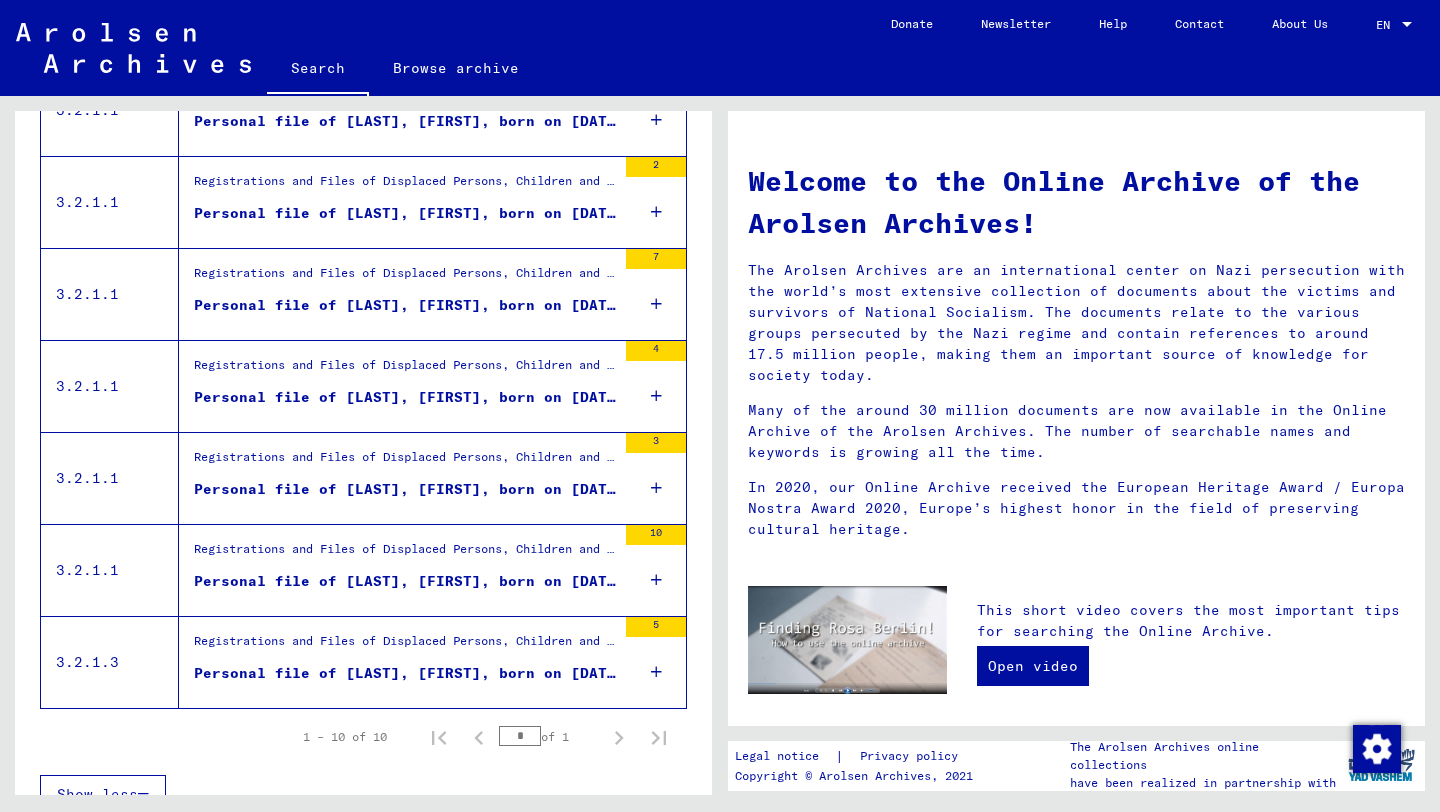 scroll, scrollTop: 741, scrollLeft: 0, axis: vertical 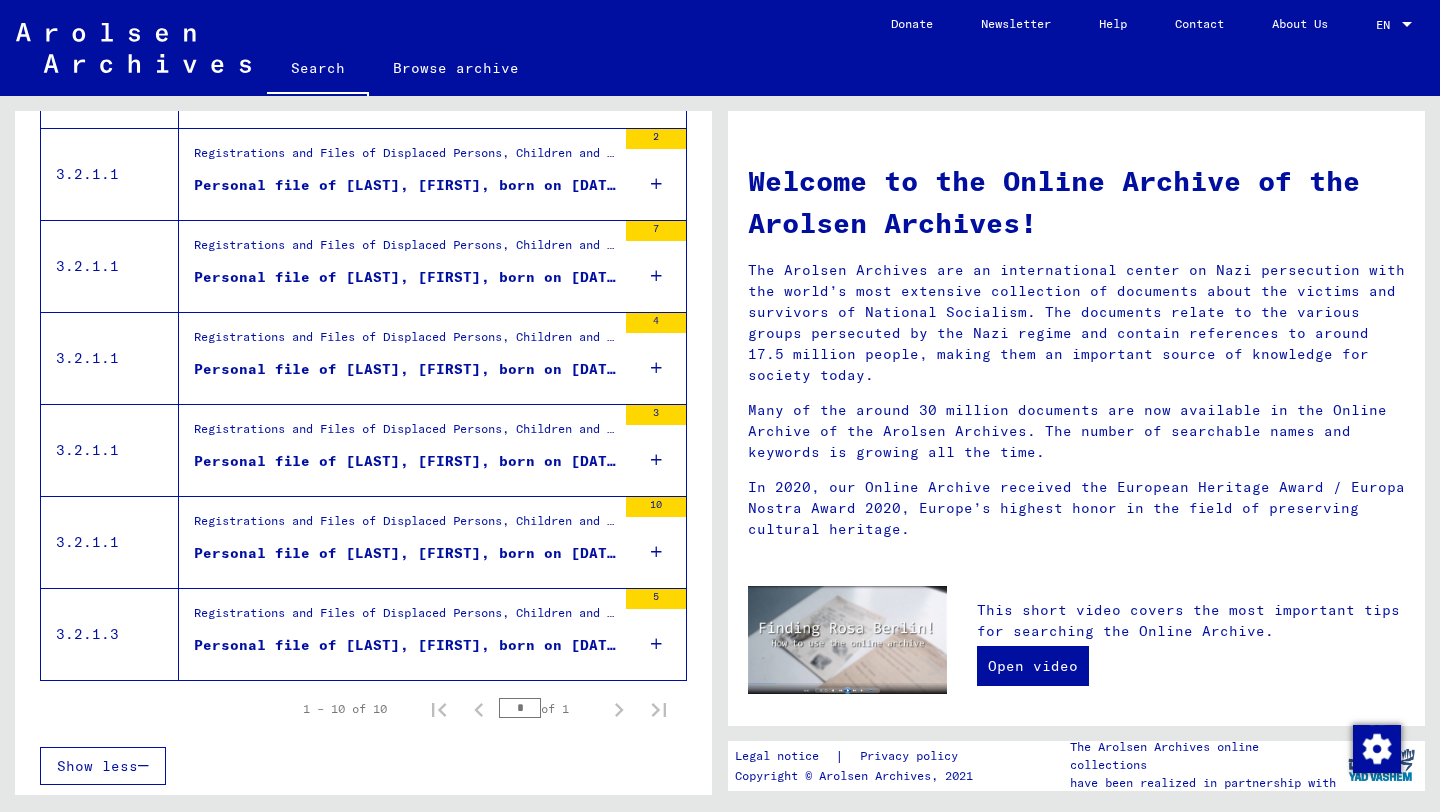 click on "Registrations and Files of Displaced Persons, Children and Missing Persons / Relief Programs of Various Organizations / IRO “Care and Maintenance” Program / CM/1 Files originating in Germany / CM/1 files from Germany, A-Z / Files with names from SZANCKOWER" at bounding box center [405, 526] 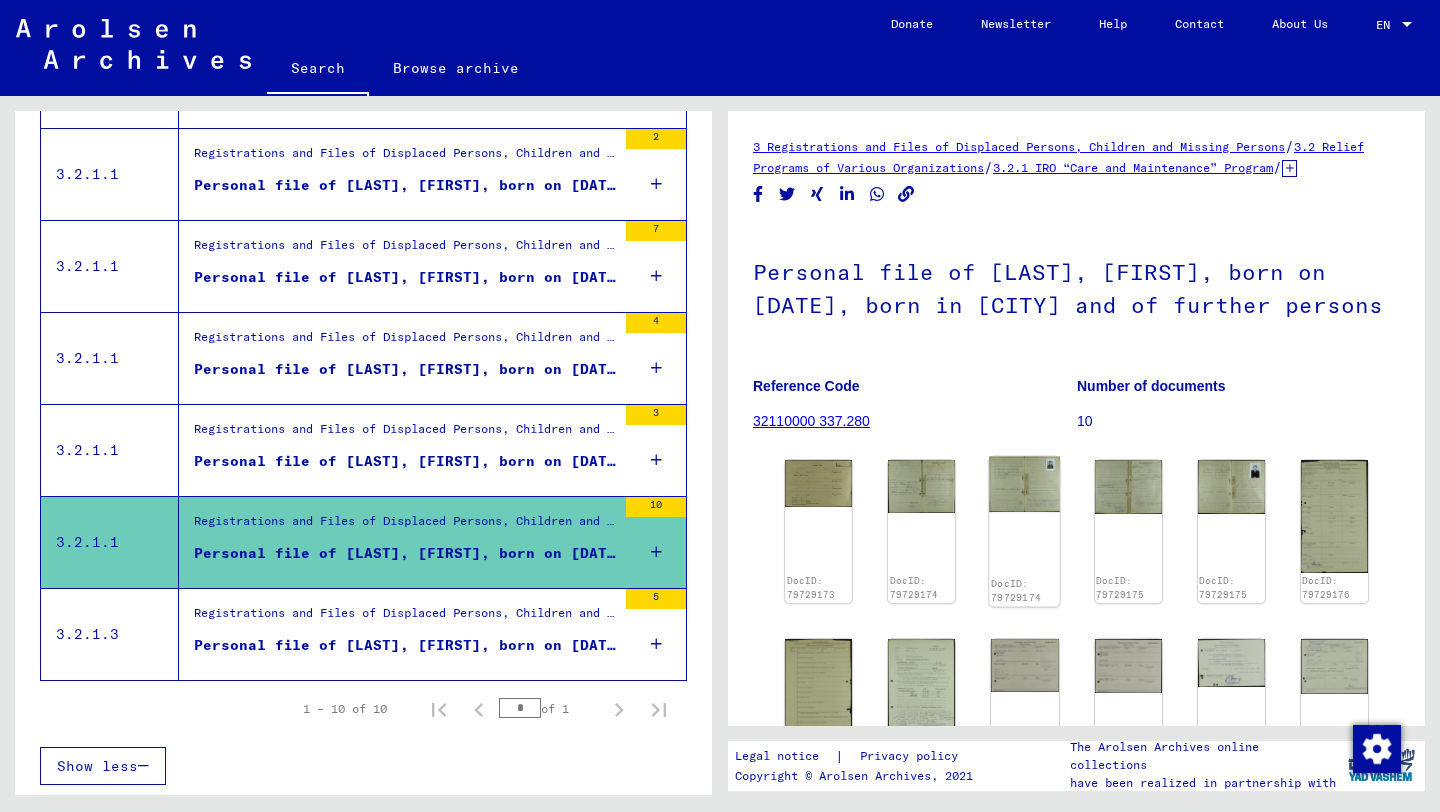 click 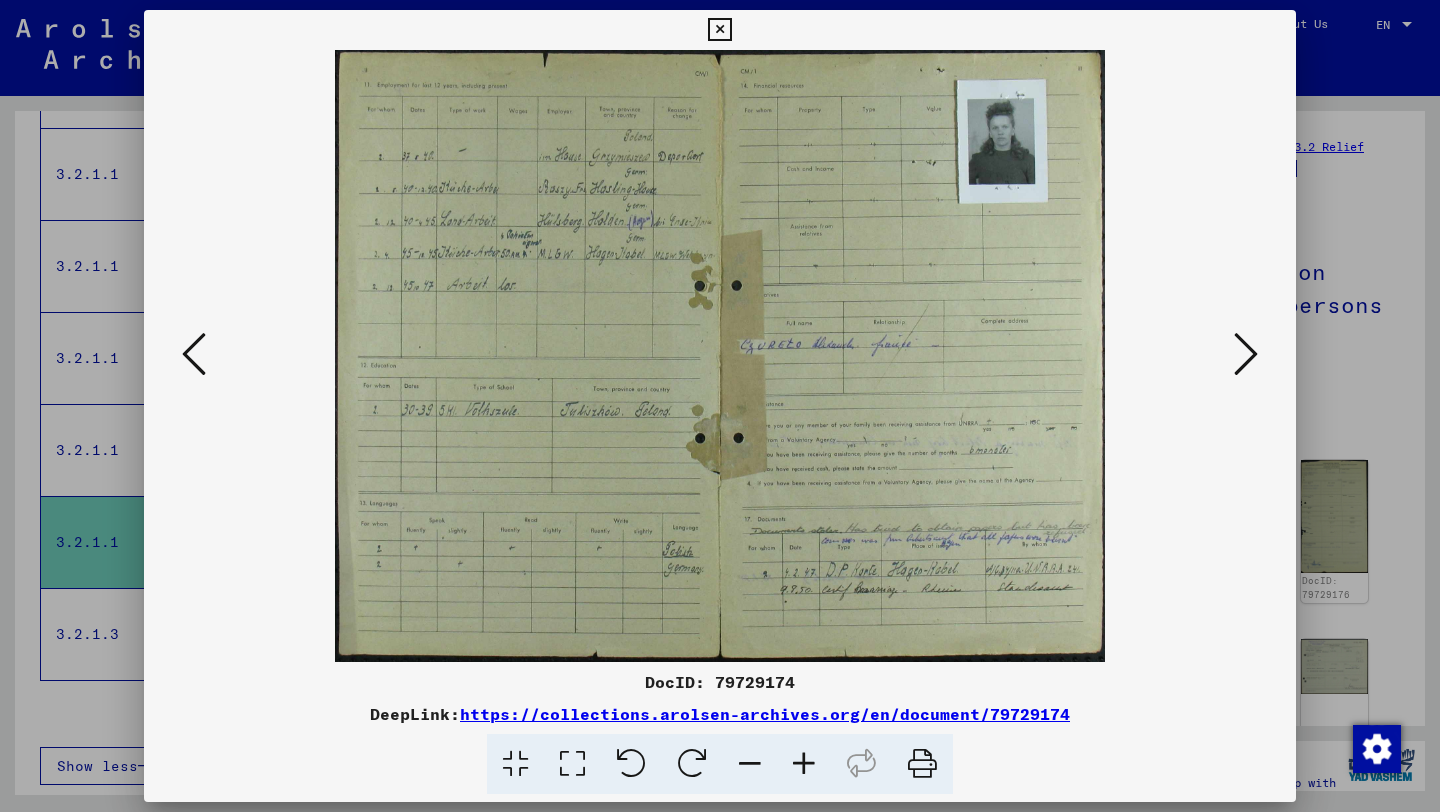 click at bounding box center (1246, 354) 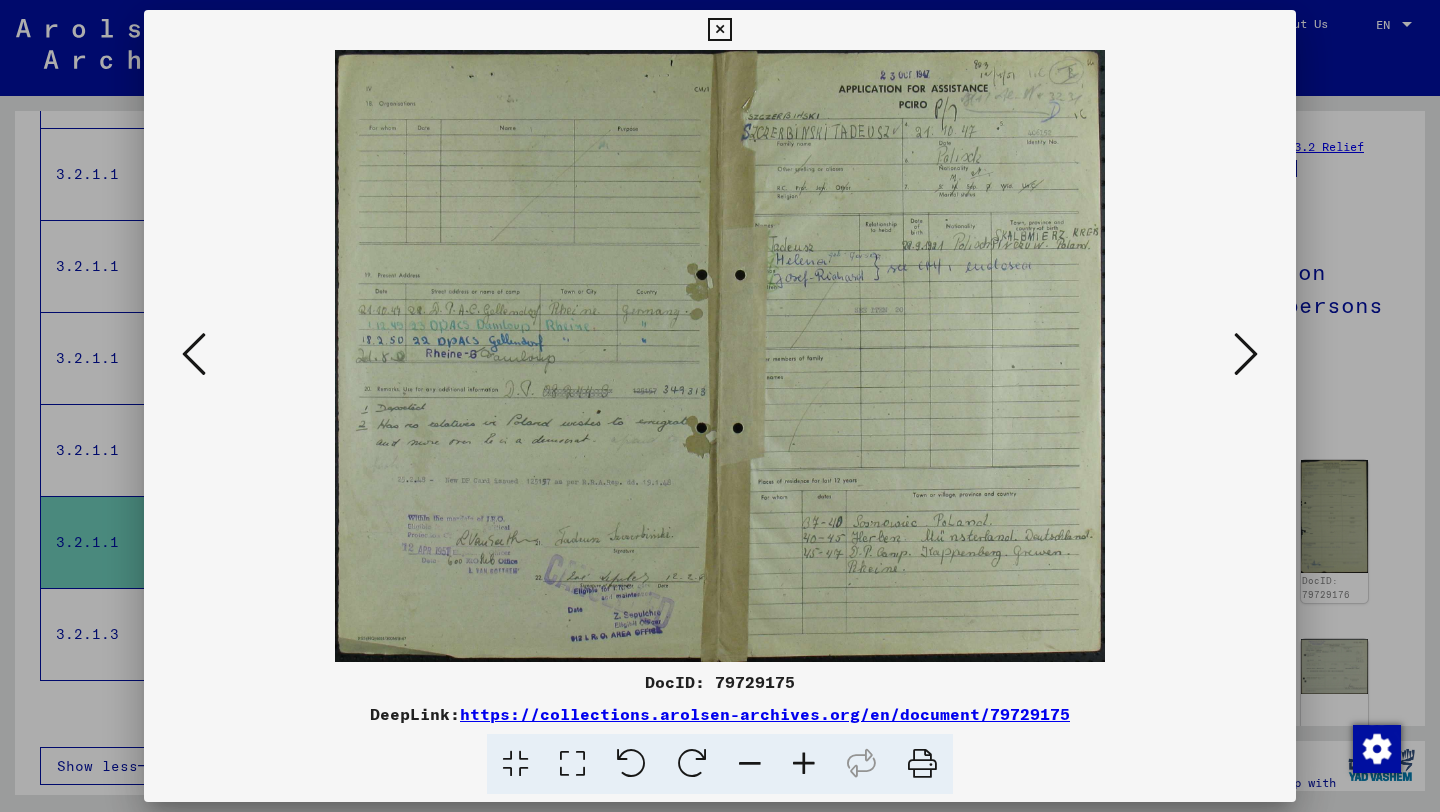 click at bounding box center [1246, 354] 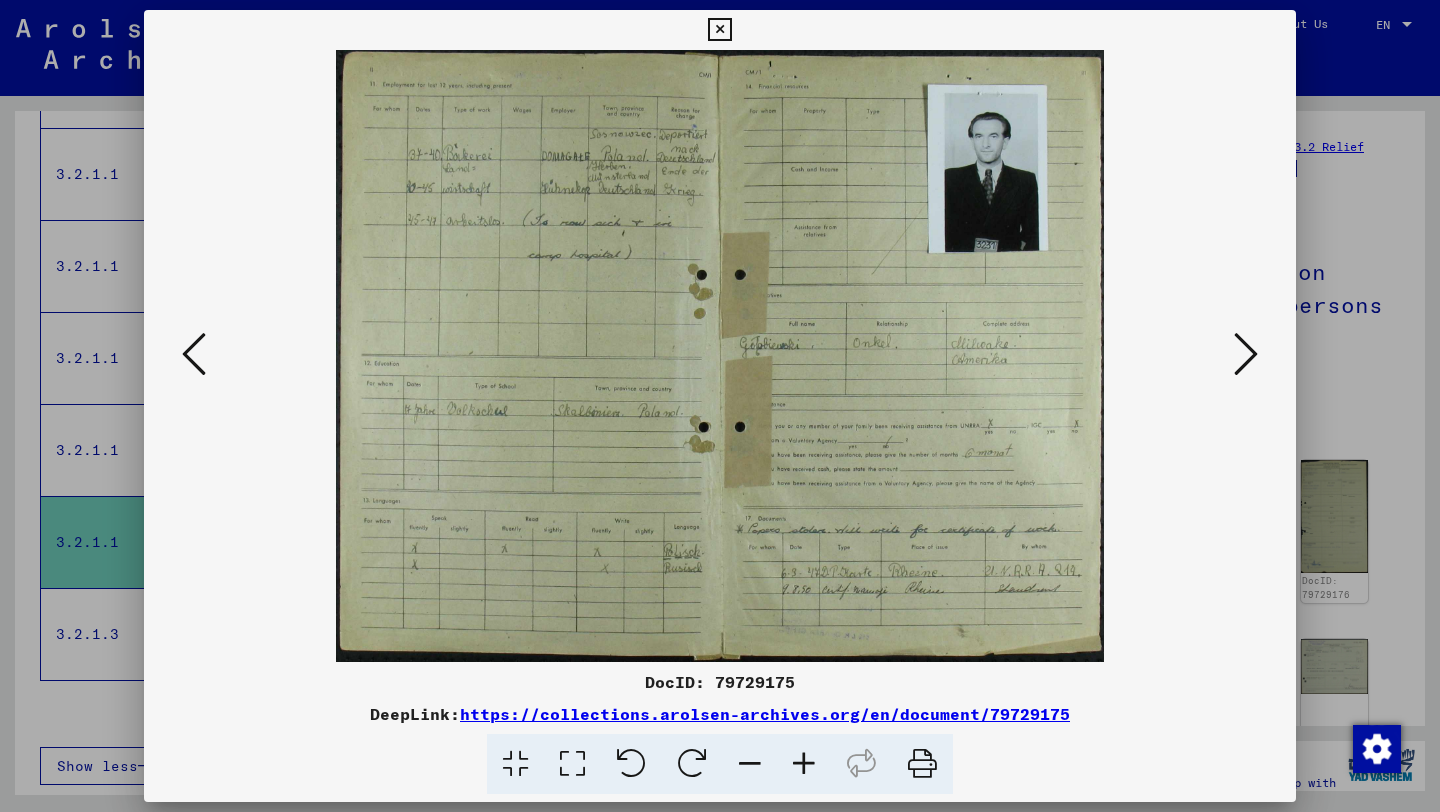 click at bounding box center (1246, 354) 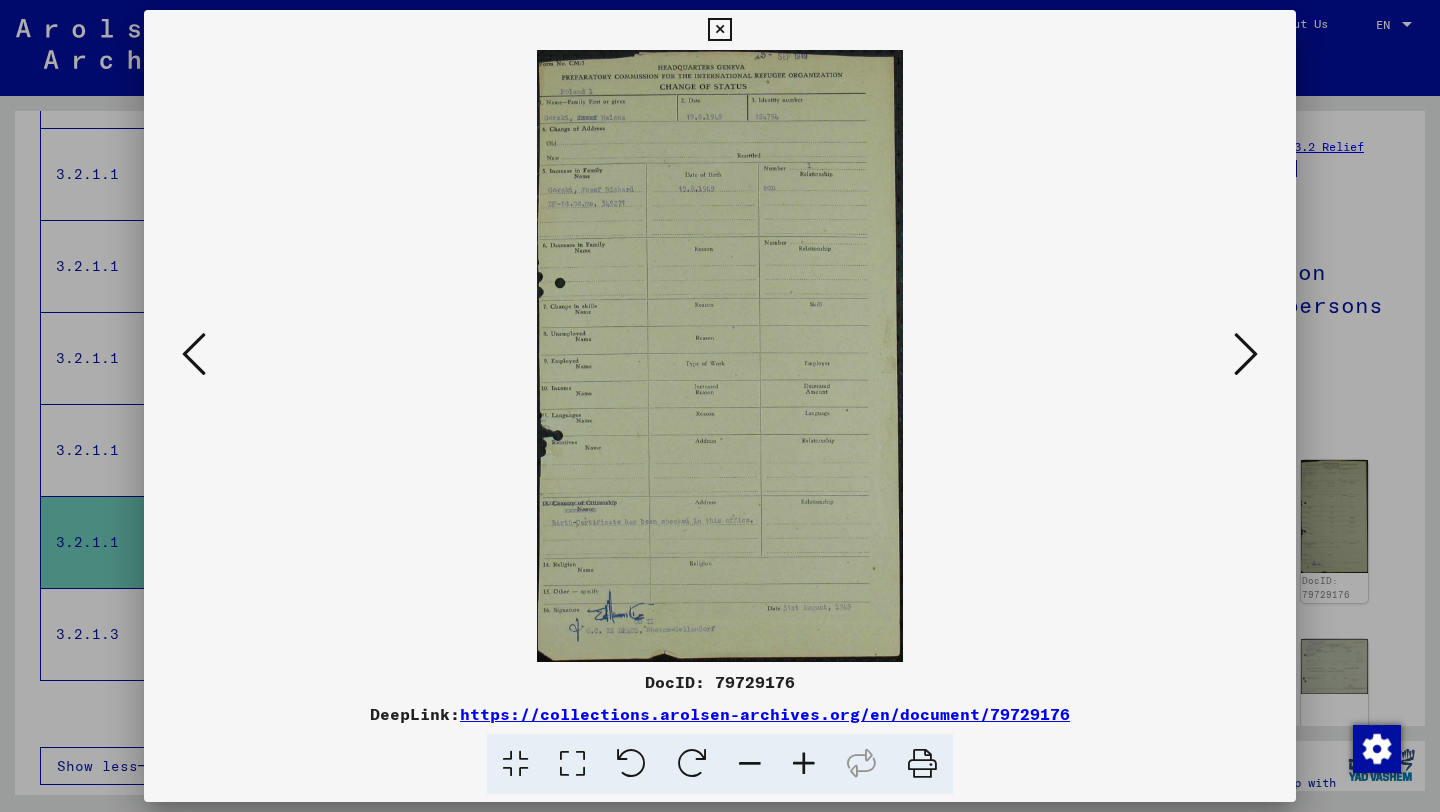click at bounding box center (1246, 354) 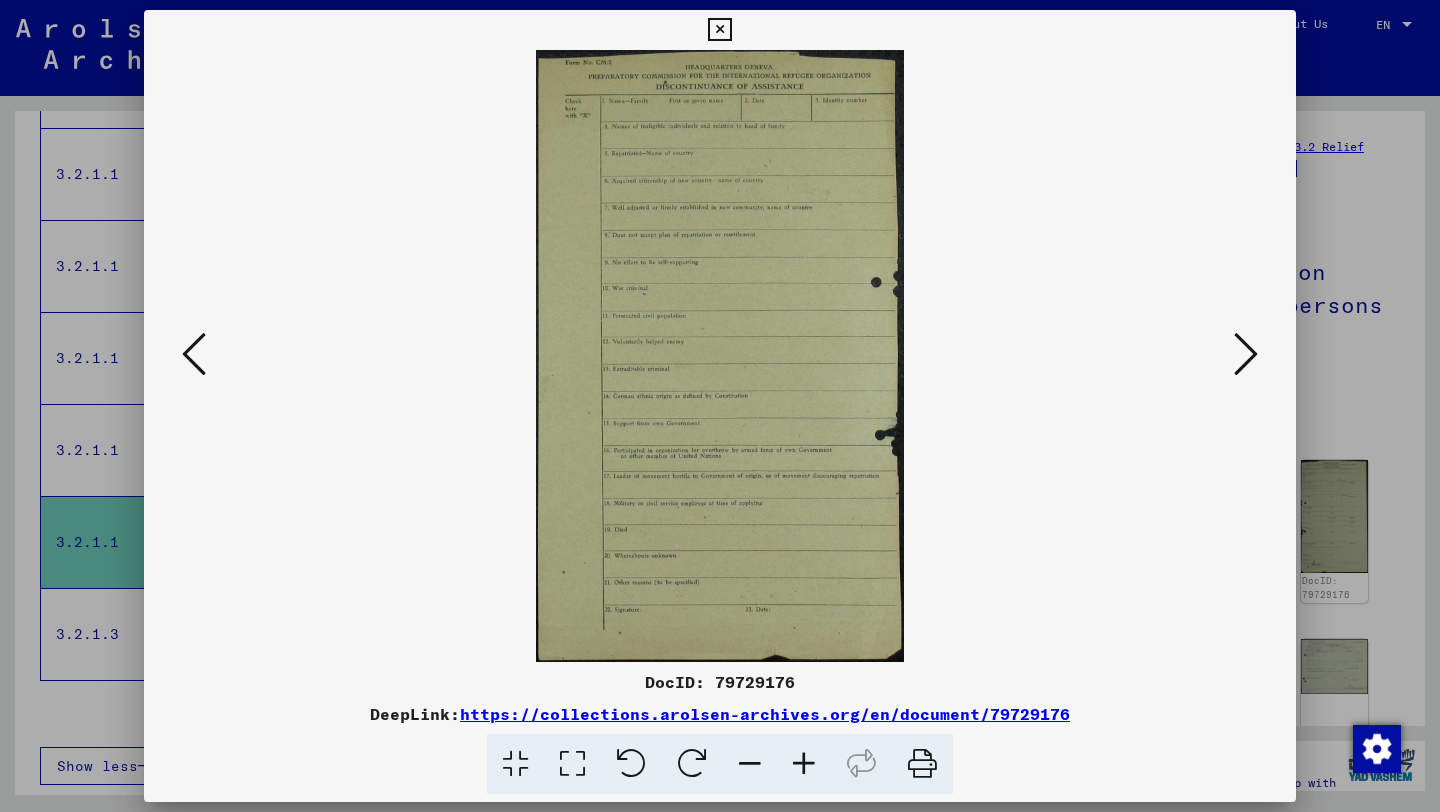 click at bounding box center (1246, 354) 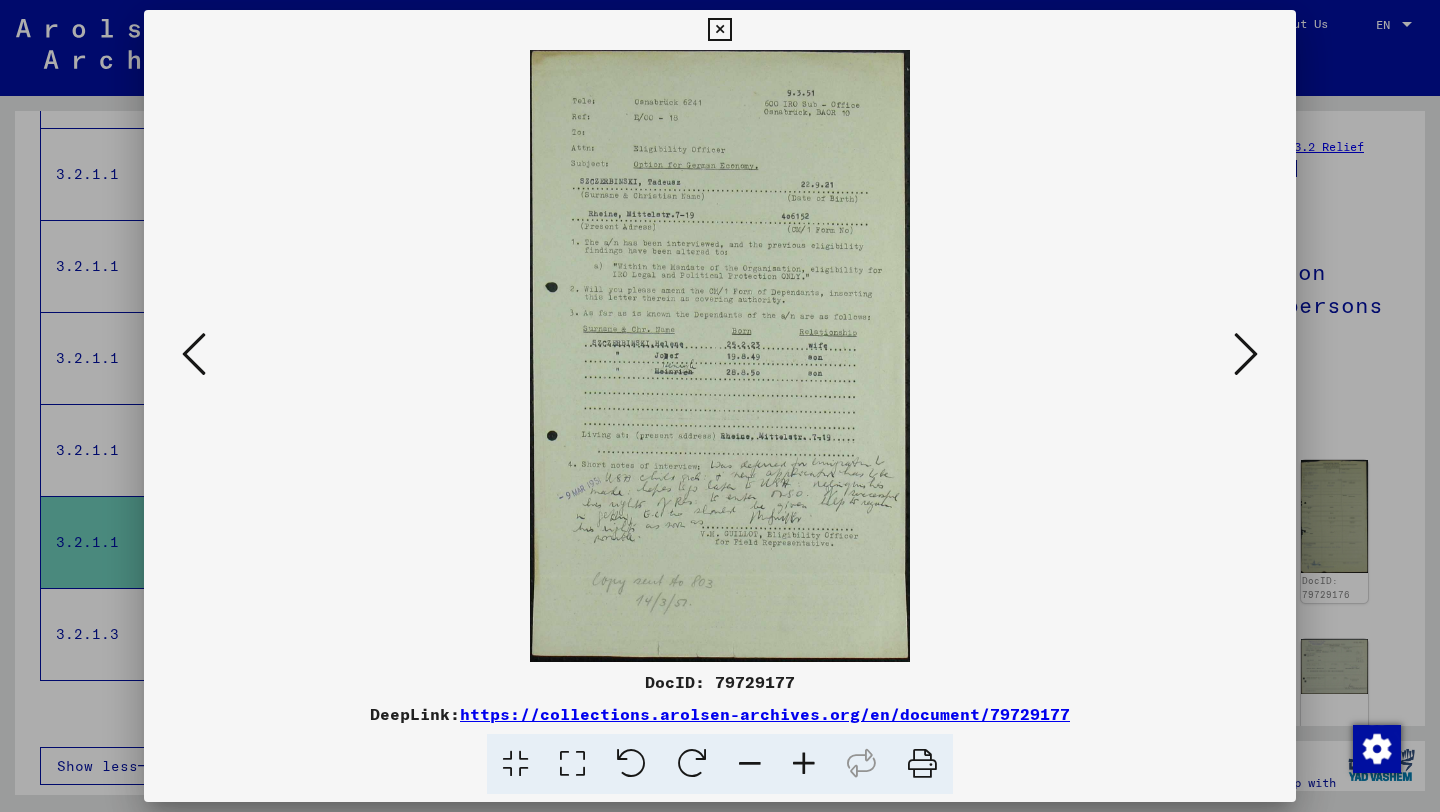 click at bounding box center (1246, 354) 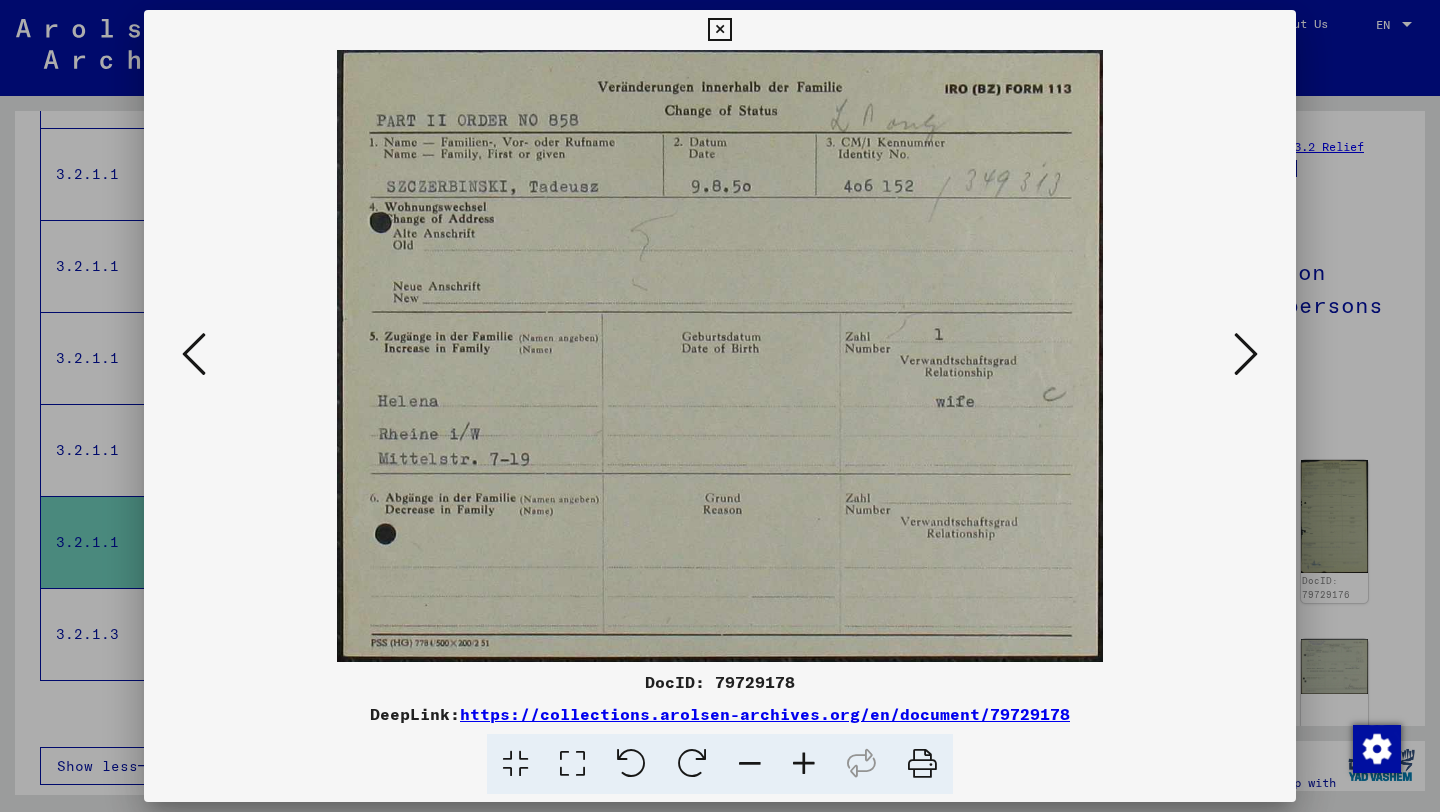 click at bounding box center [1246, 354] 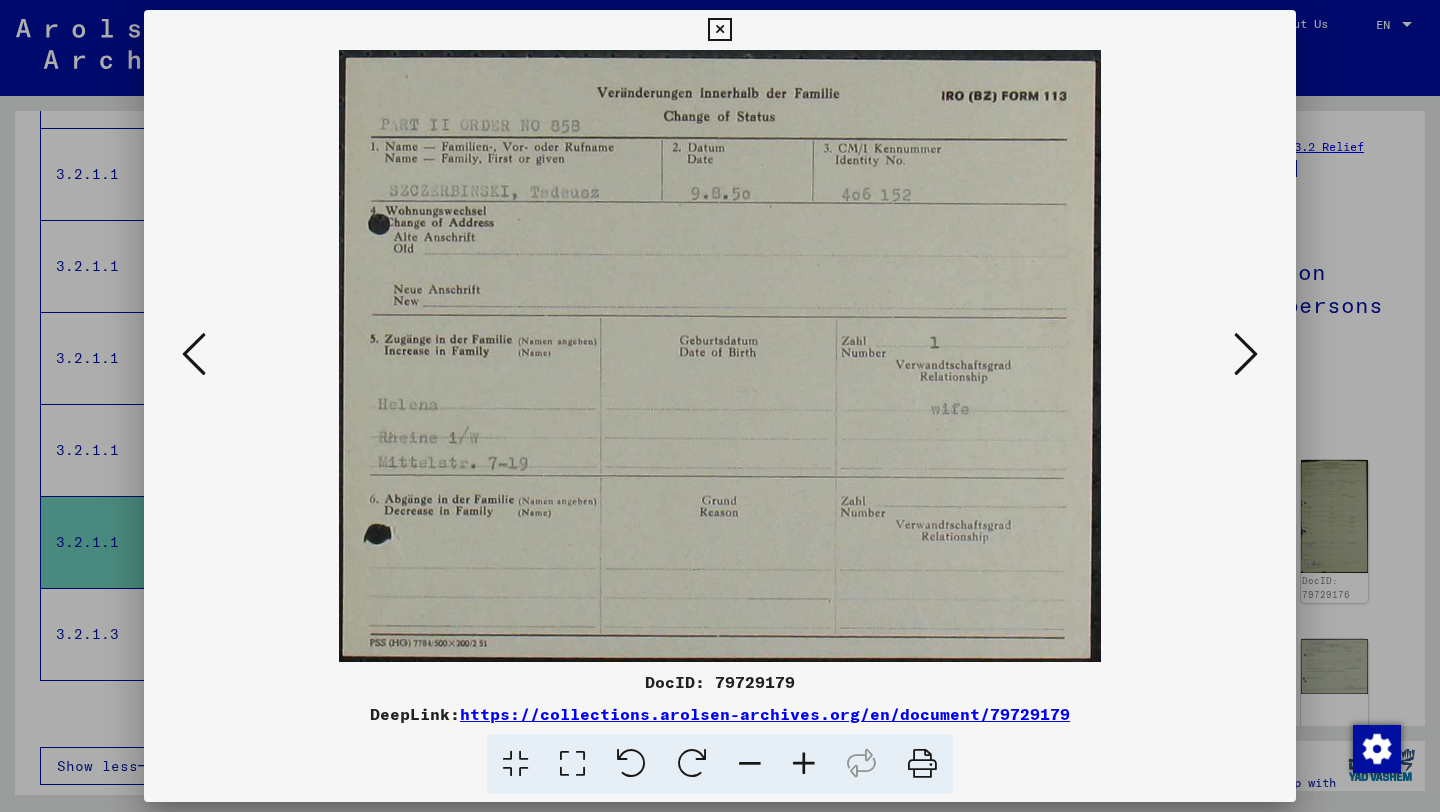 click at bounding box center (720, 406) 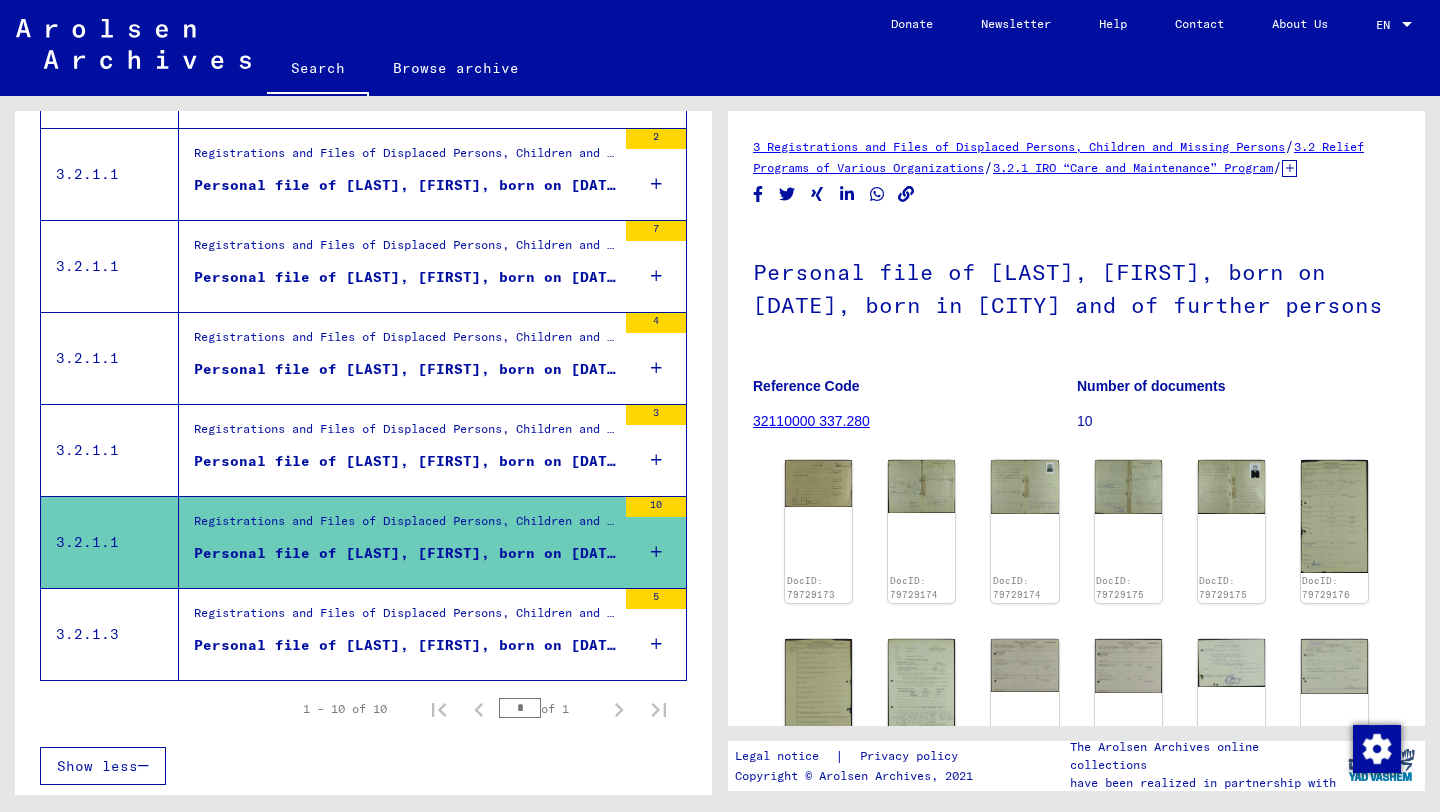 scroll, scrollTop: 0, scrollLeft: 0, axis: both 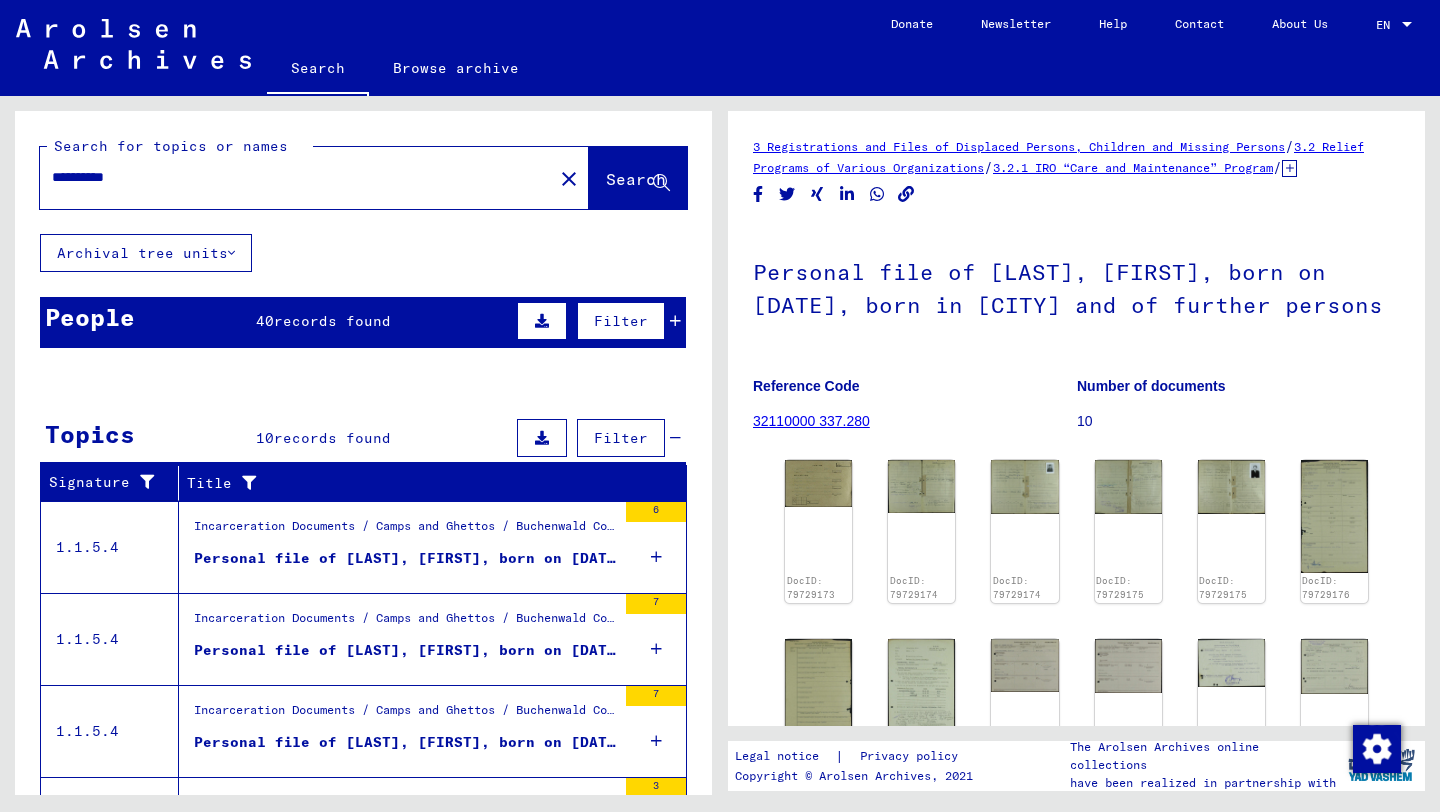 click on "records found" at bounding box center (332, 321) 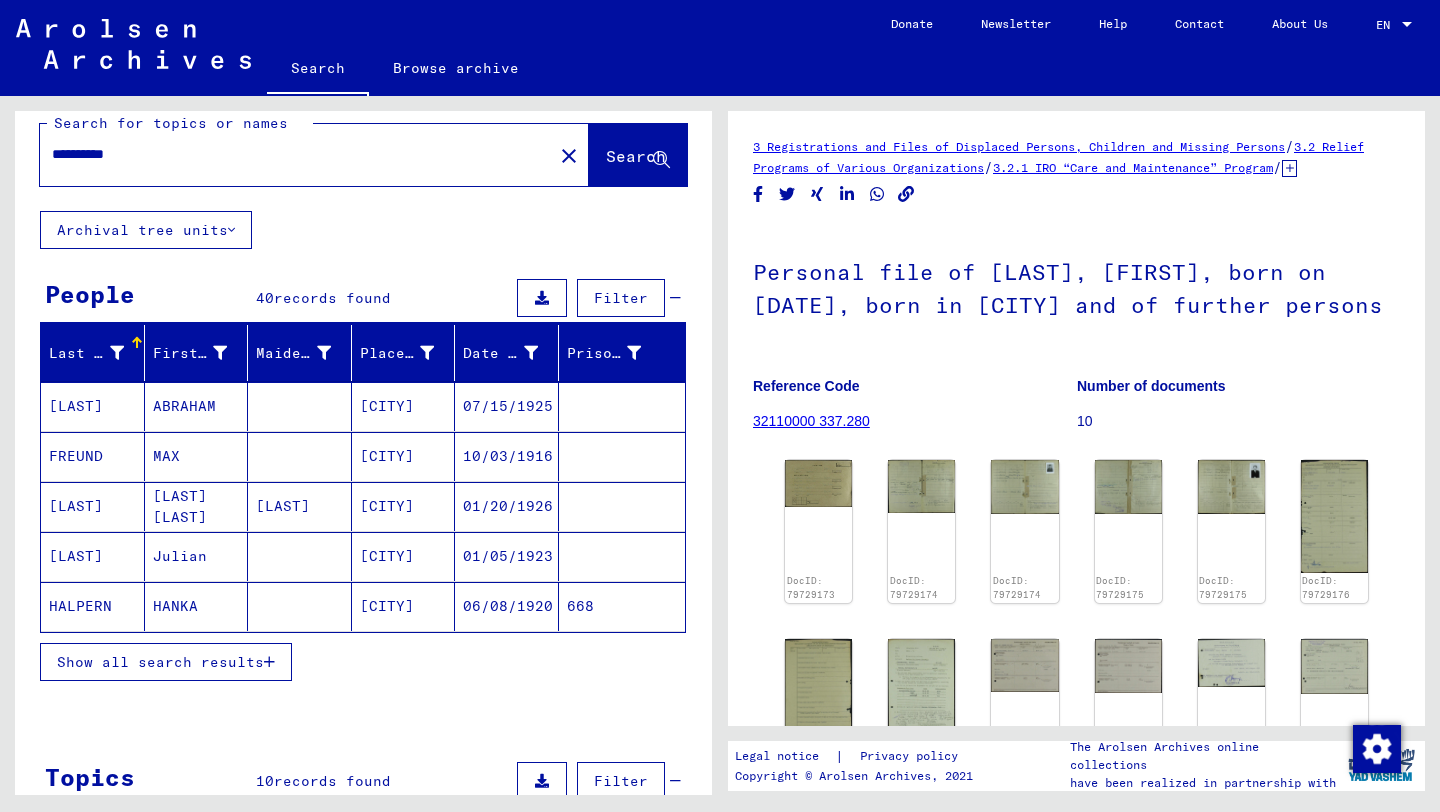 scroll, scrollTop: 27, scrollLeft: 0, axis: vertical 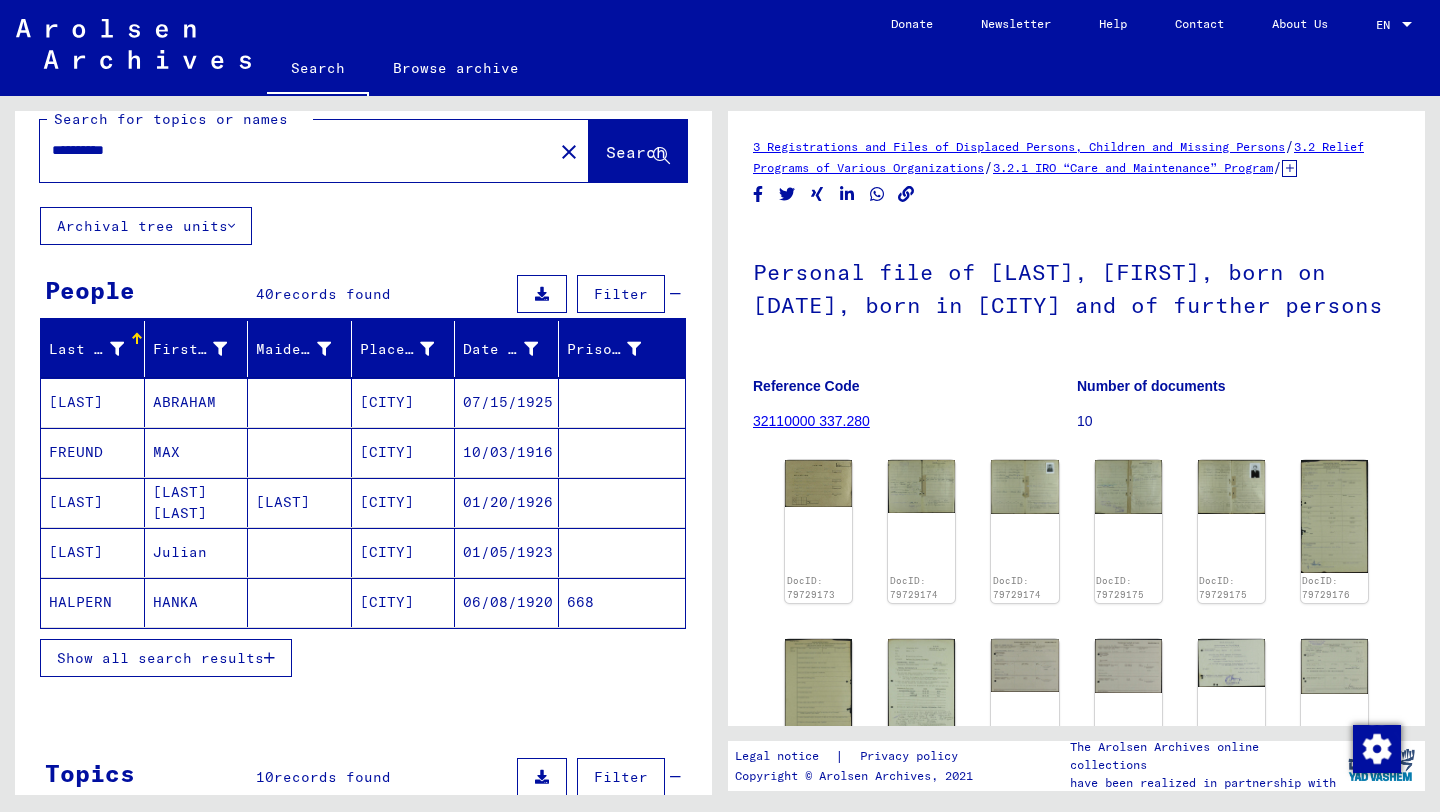 click on "Show all search results" at bounding box center (166, 658) 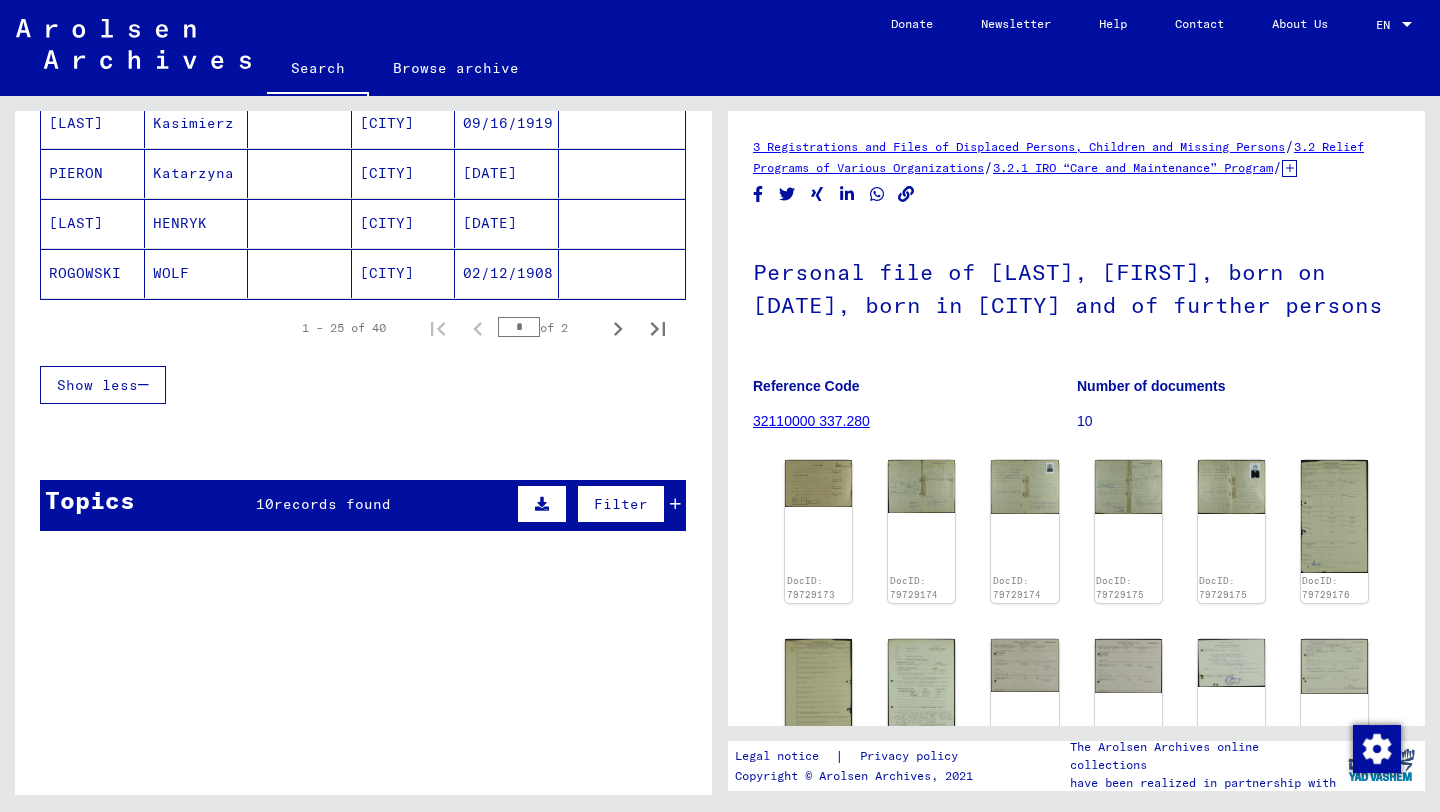 scroll, scrollTop: 1327, scrollLeft: 0, axis: vertical 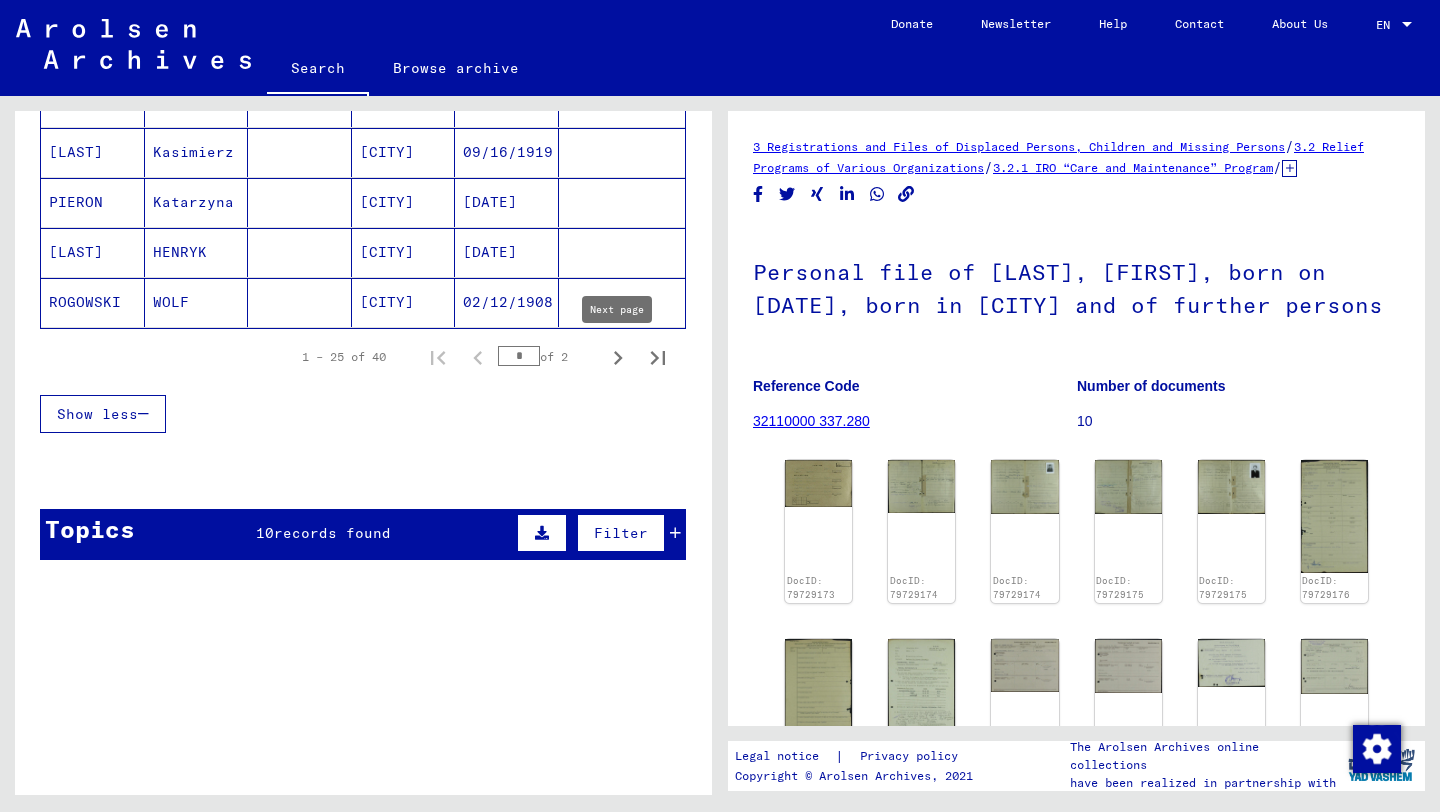 click 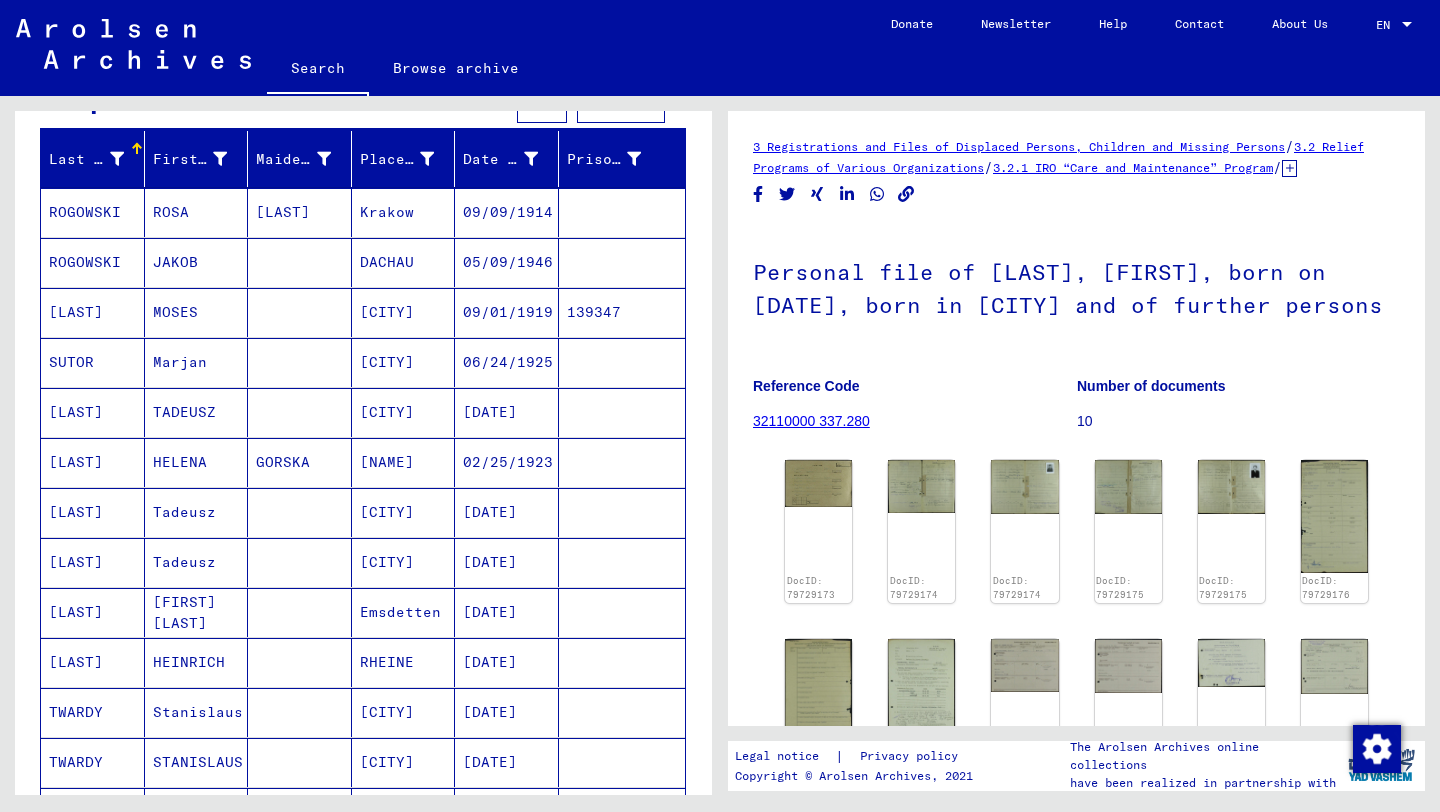 scroll, scrollTop: 214, scrollLeft: 0, axis: vertical 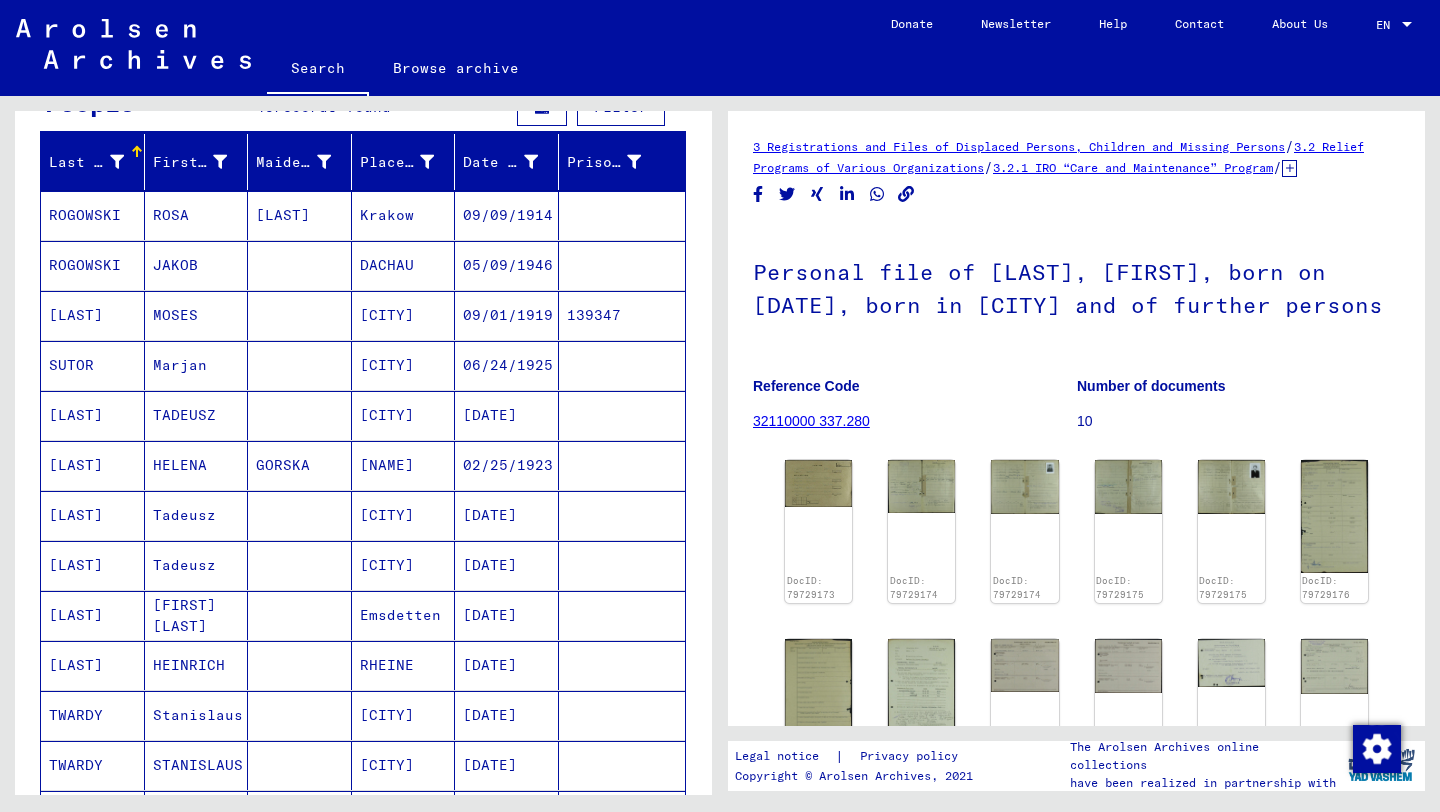 click on "JAKOB" at bounding box center [197, 315] 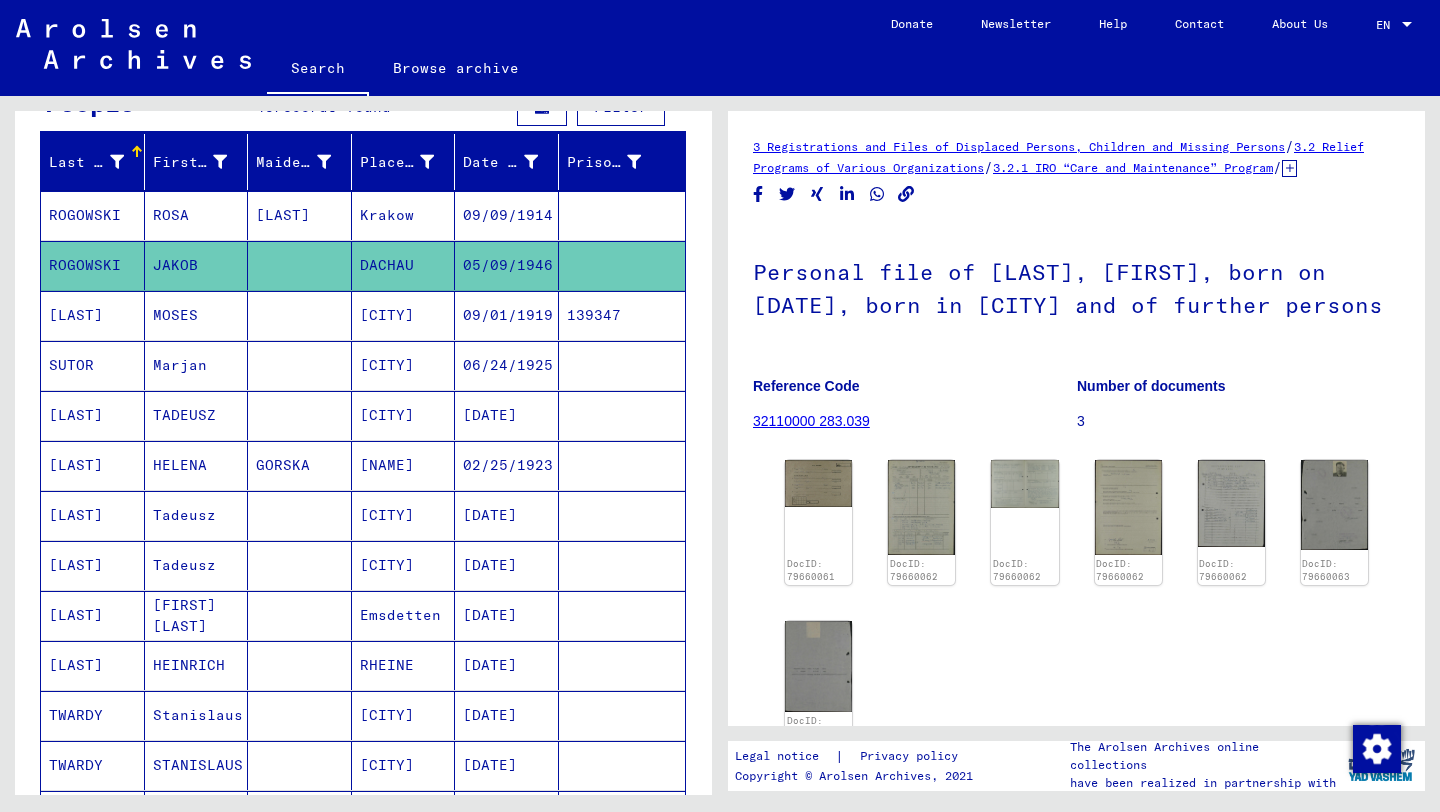 scroll, scrollTop: 0, scrollLeft: 0, axis: both 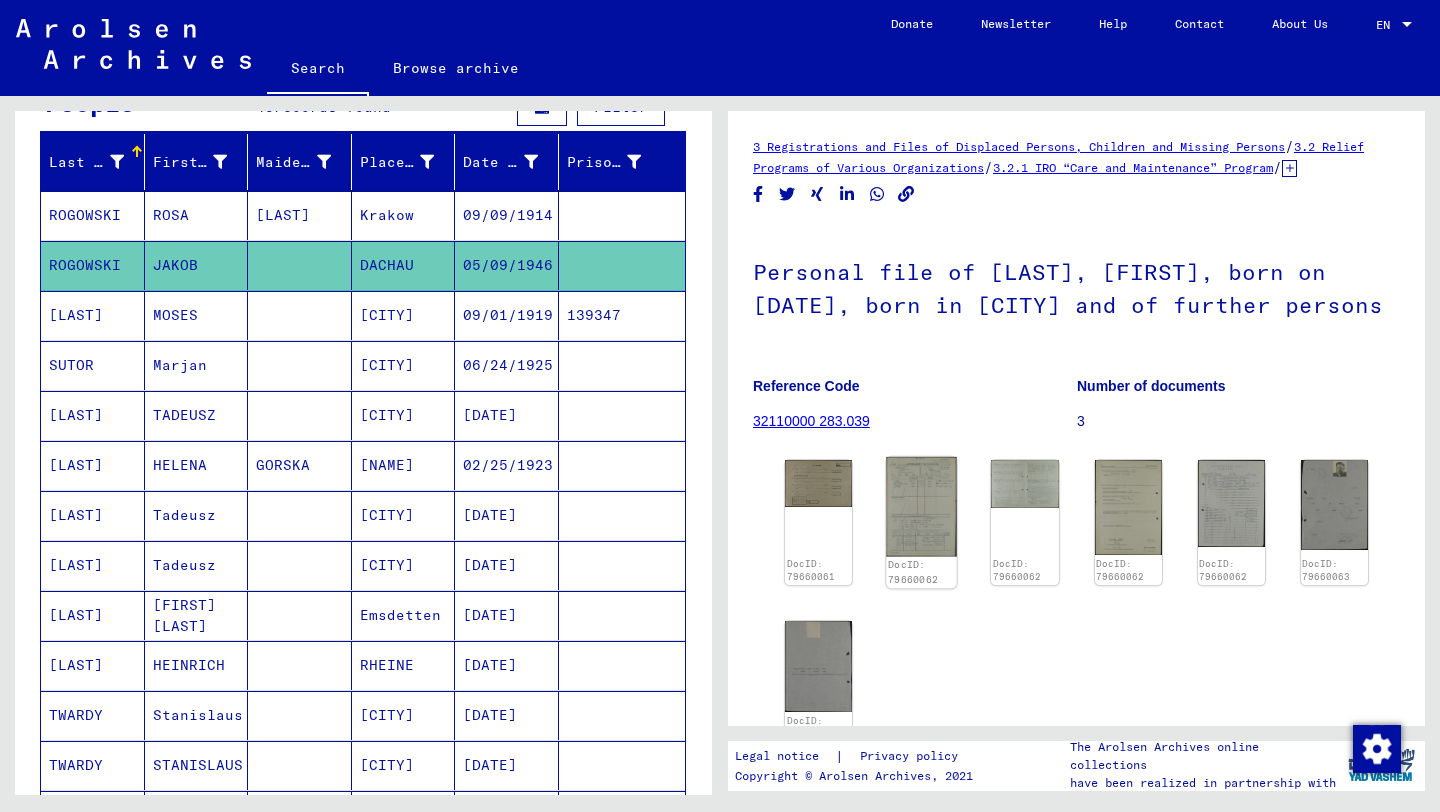click 